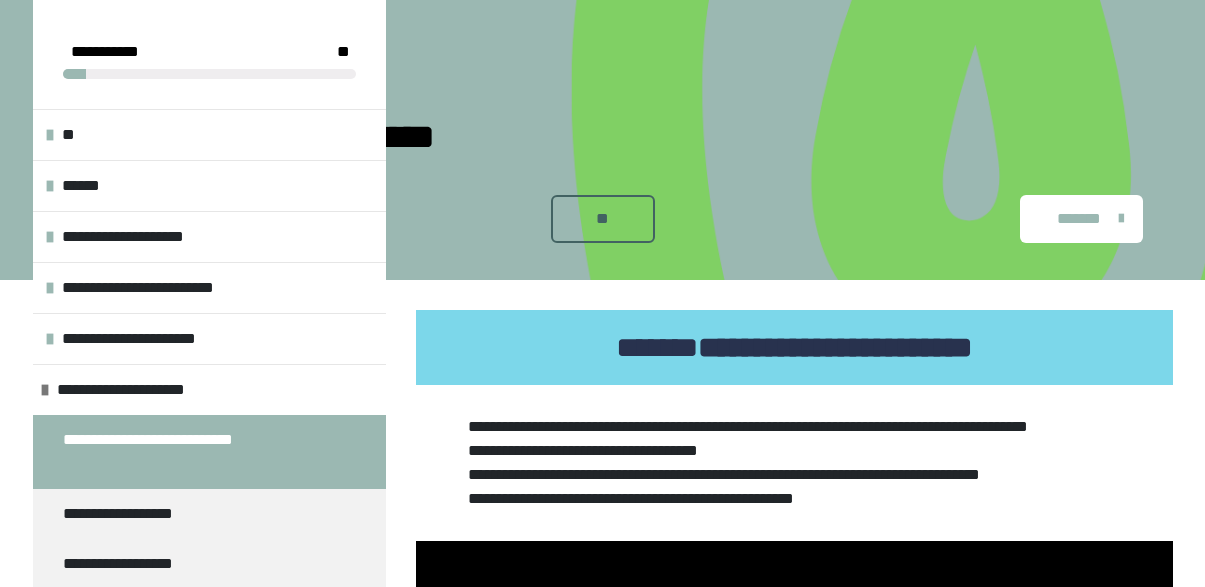 scroll, scrollTop: 521, scrollLeft: 0, axis: vertical 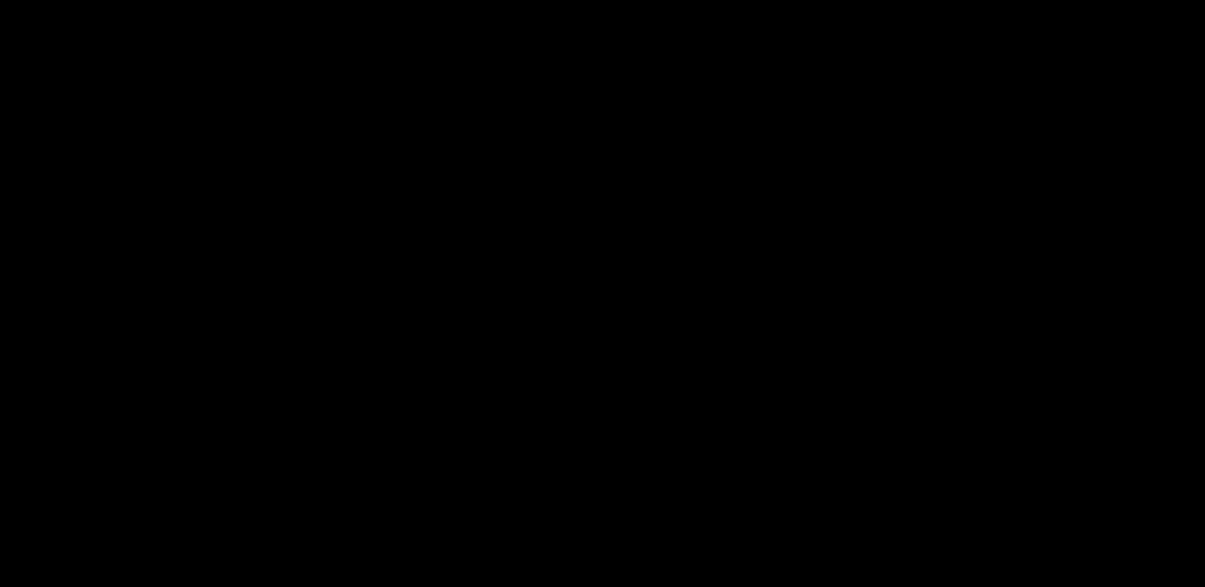 click at bounding box center [794, 332] 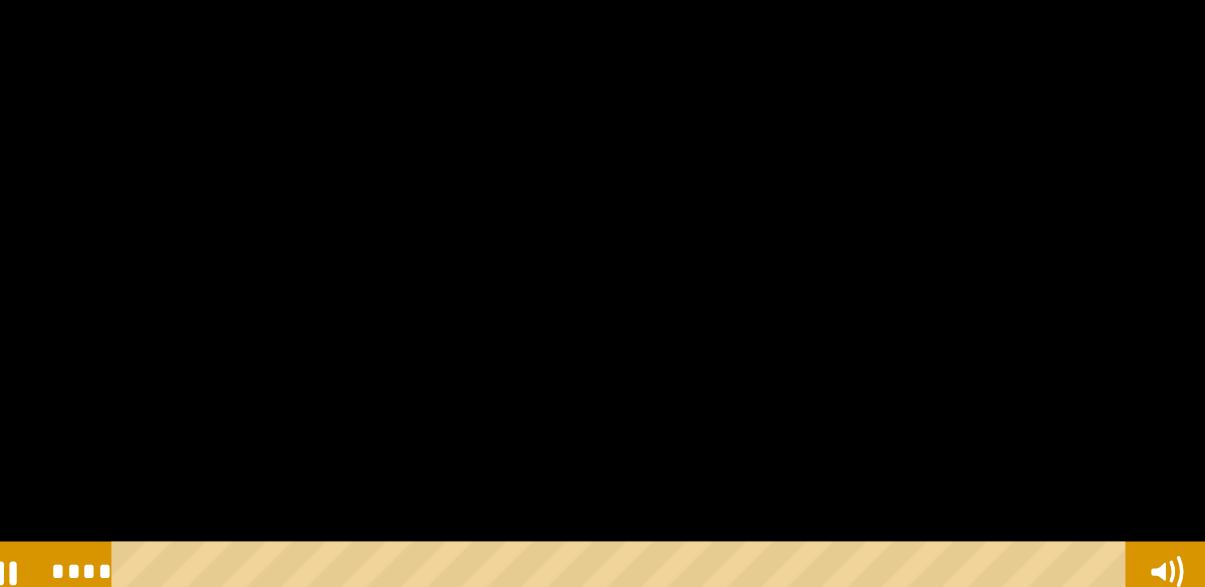 scroll, scrollTop: 422, scrollLeft: 0, axis: vertical 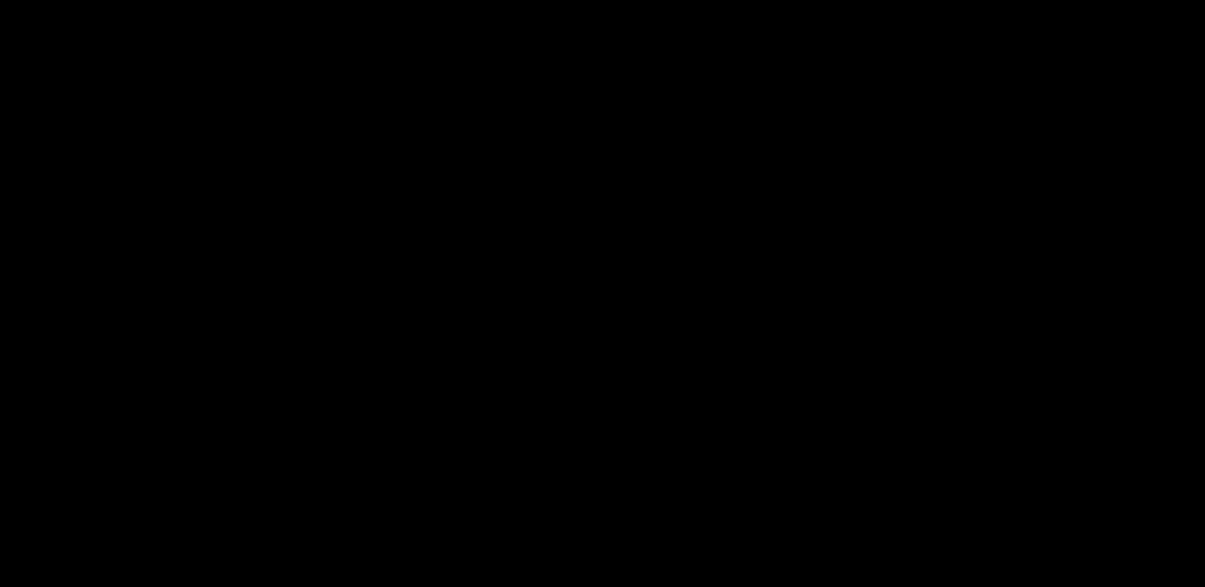 click at bounding box center (794, 332) 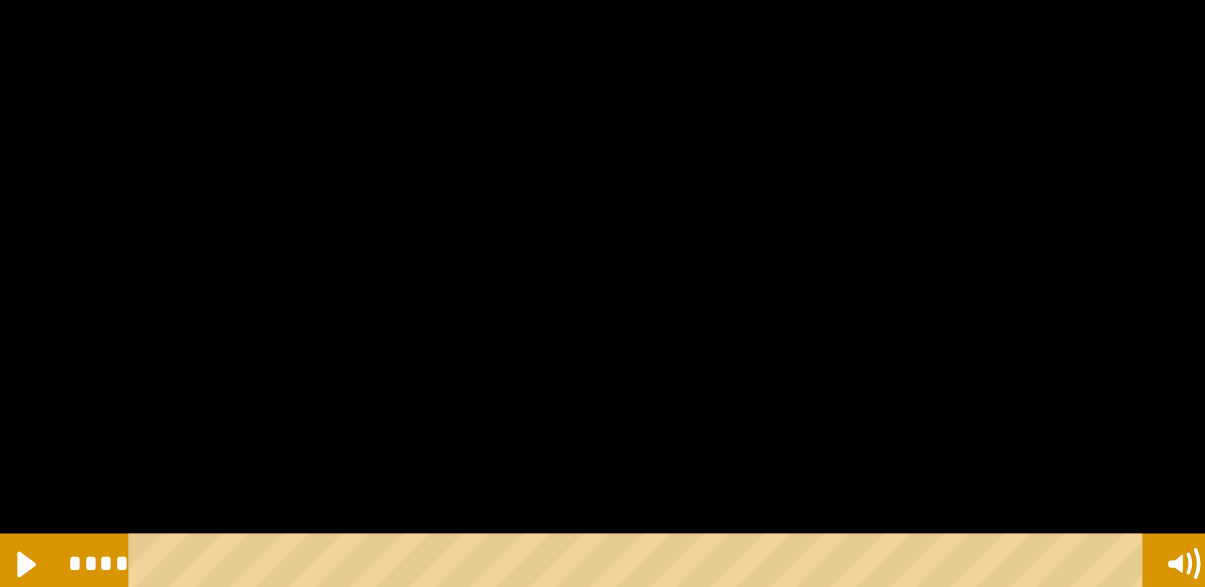click at bounding box center (775, 528) 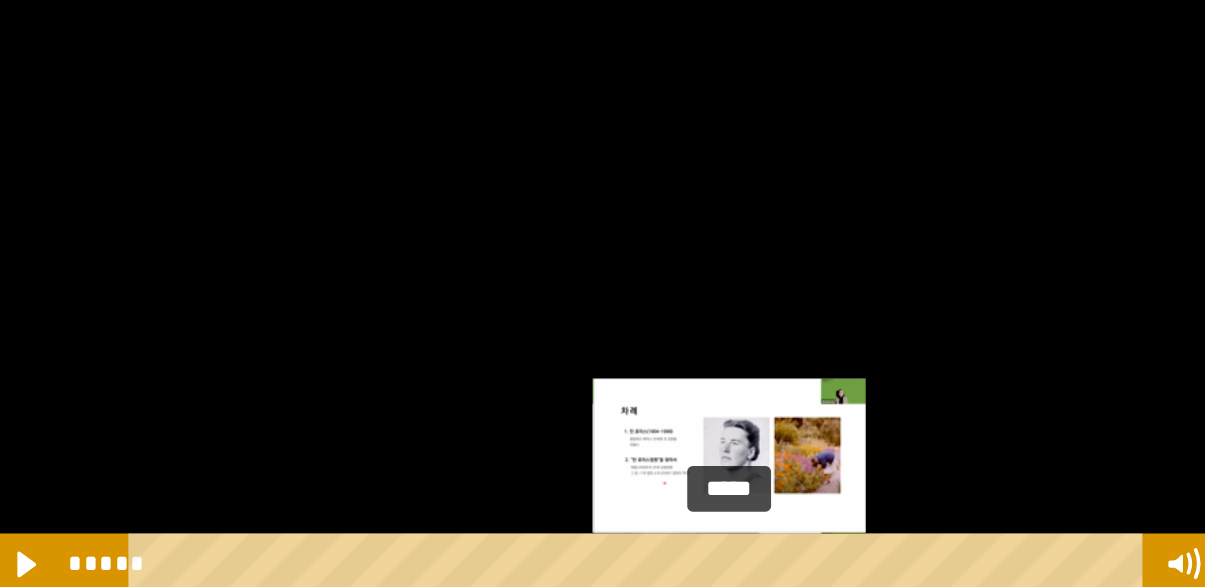 click 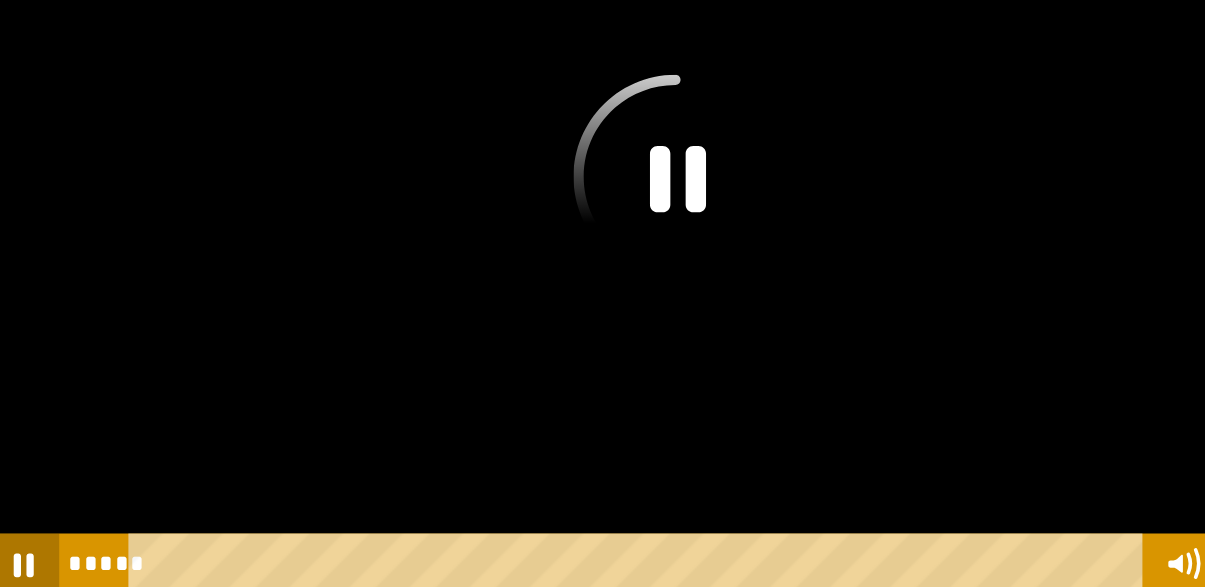 click on "*****" at bounding box center [775, 528] 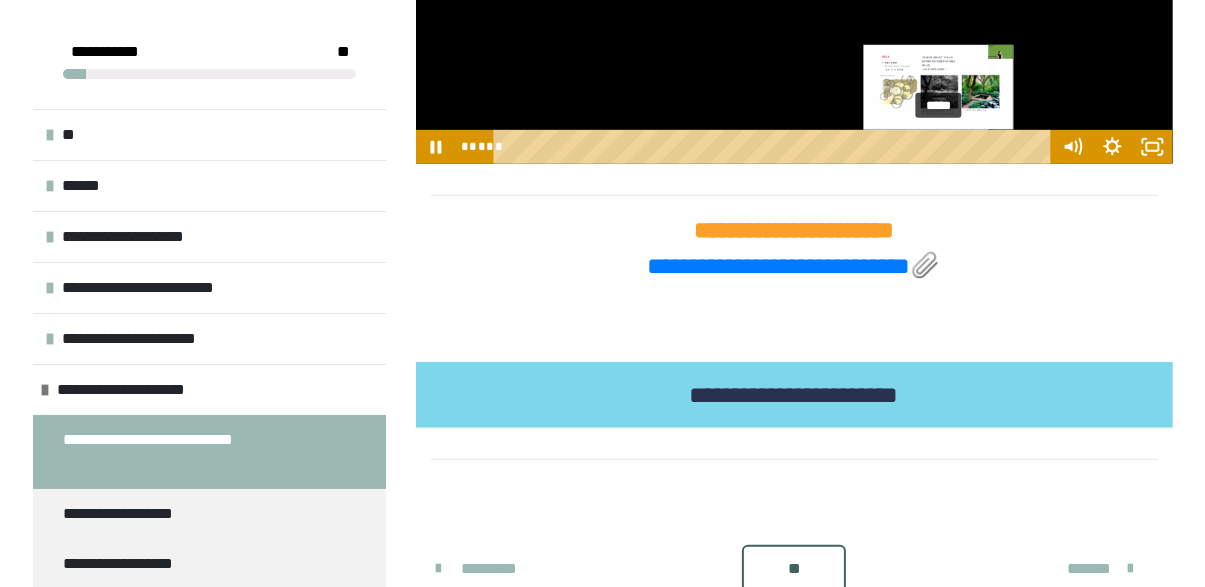 scroll, scrollTop: 794, scrollLeft: 0, axis: vertical 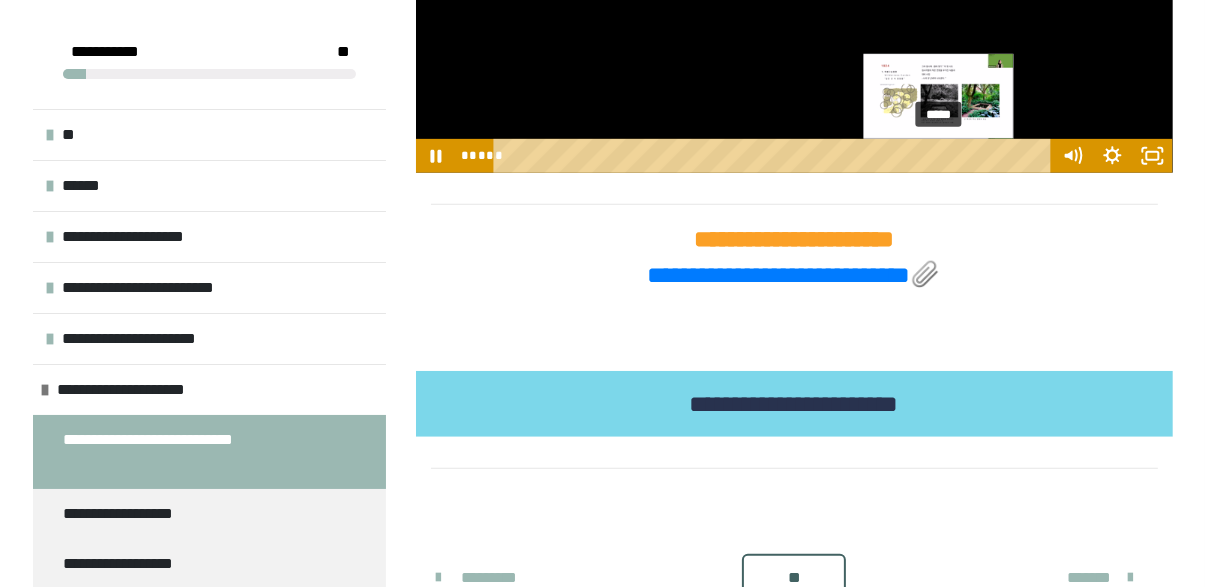 click on "*******" at bounding box center [1091, 578] 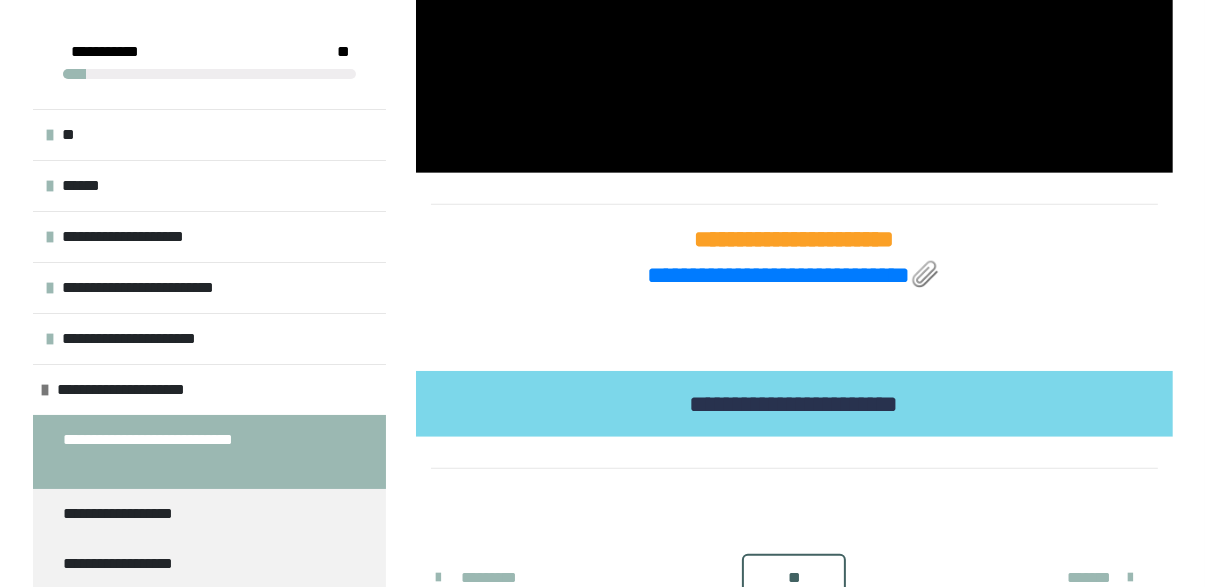 click at bounding box center (794, -40) 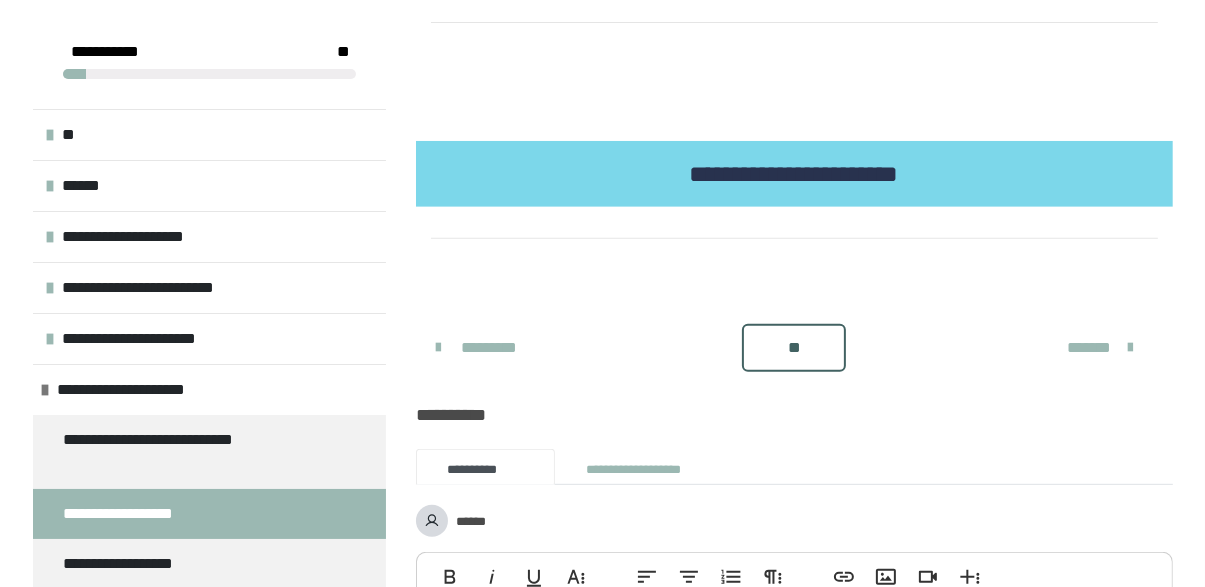 scroll, scrollTop: 797, scrollLeft: 0, axis: vertical 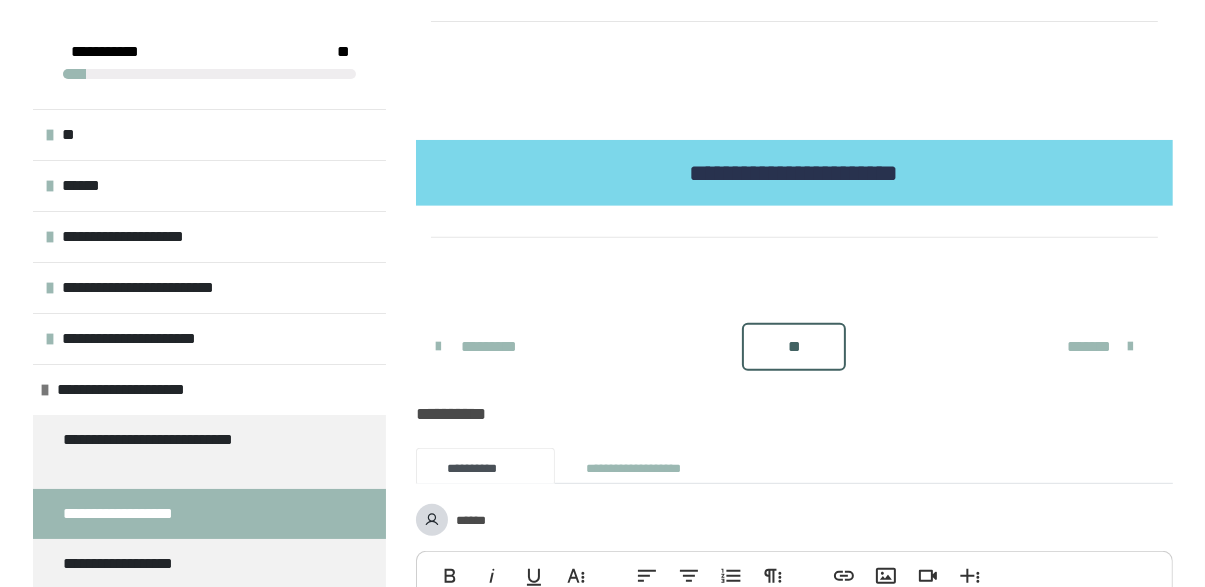 click on "*******" at bounding box center [1091, 347] 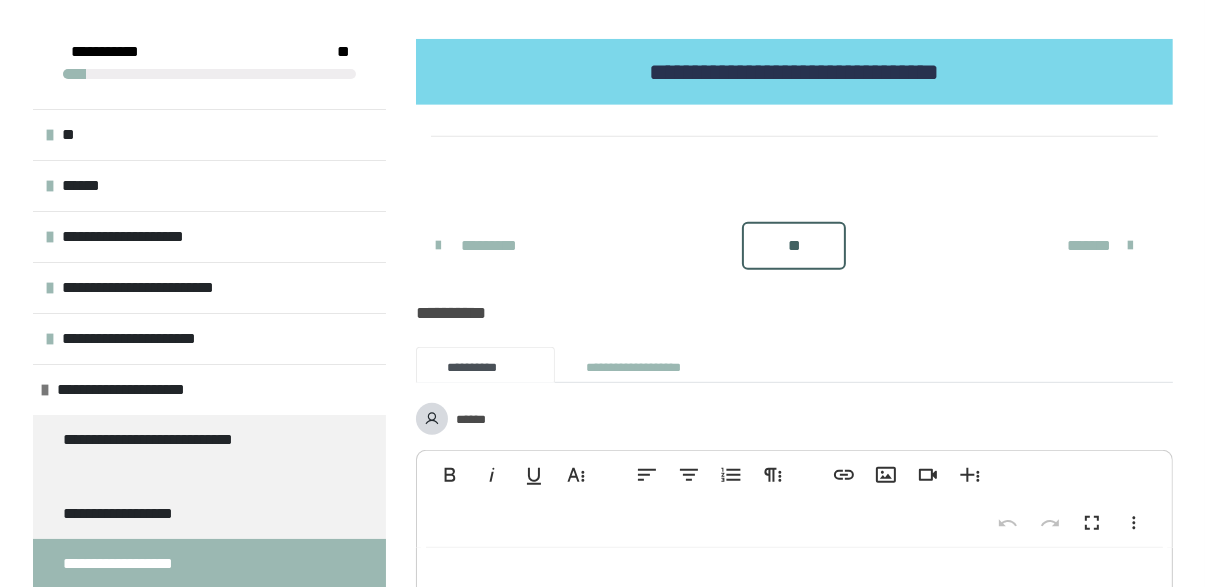 scroll, scrollTop: 1015, scrollLeft: 0, axis: vertical 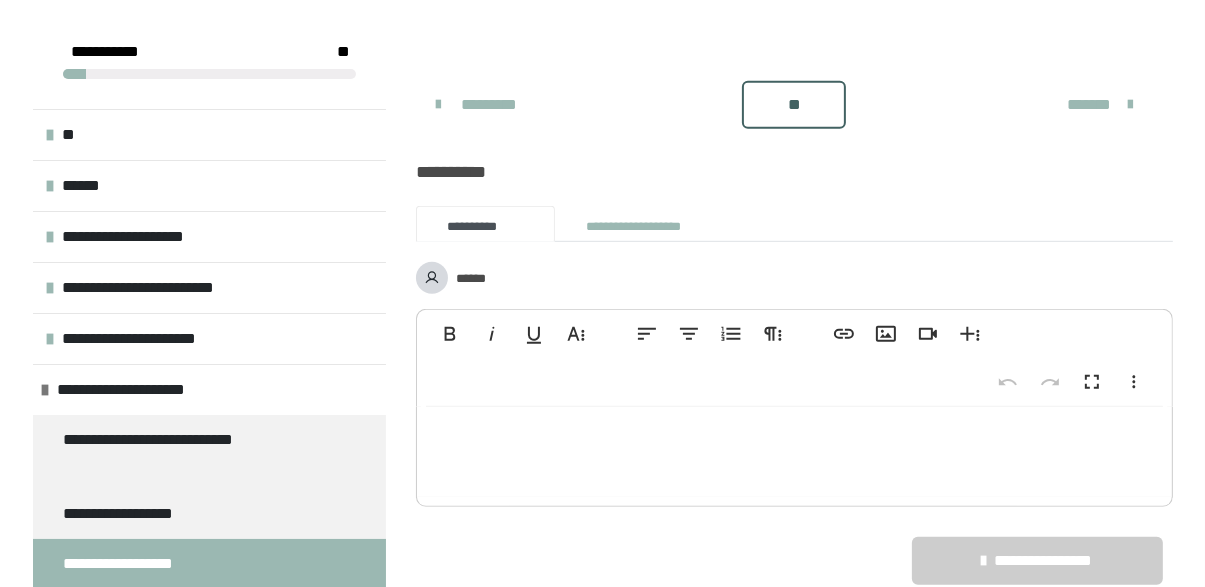 click at bounding box center [794, 452] 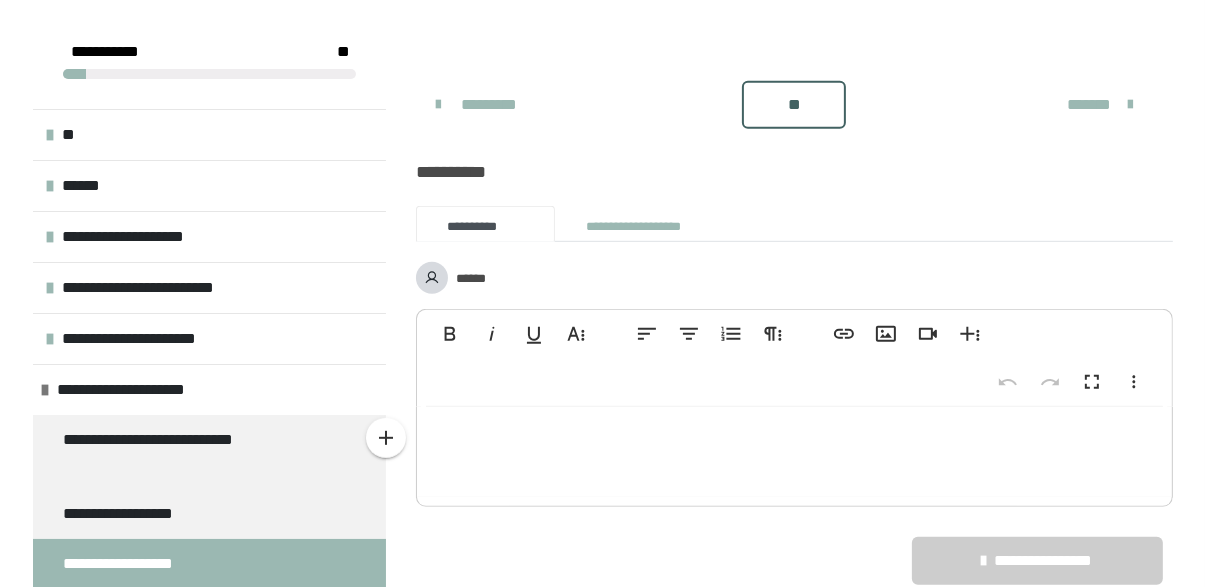 click on "**********" at bounding box center (209, 564) 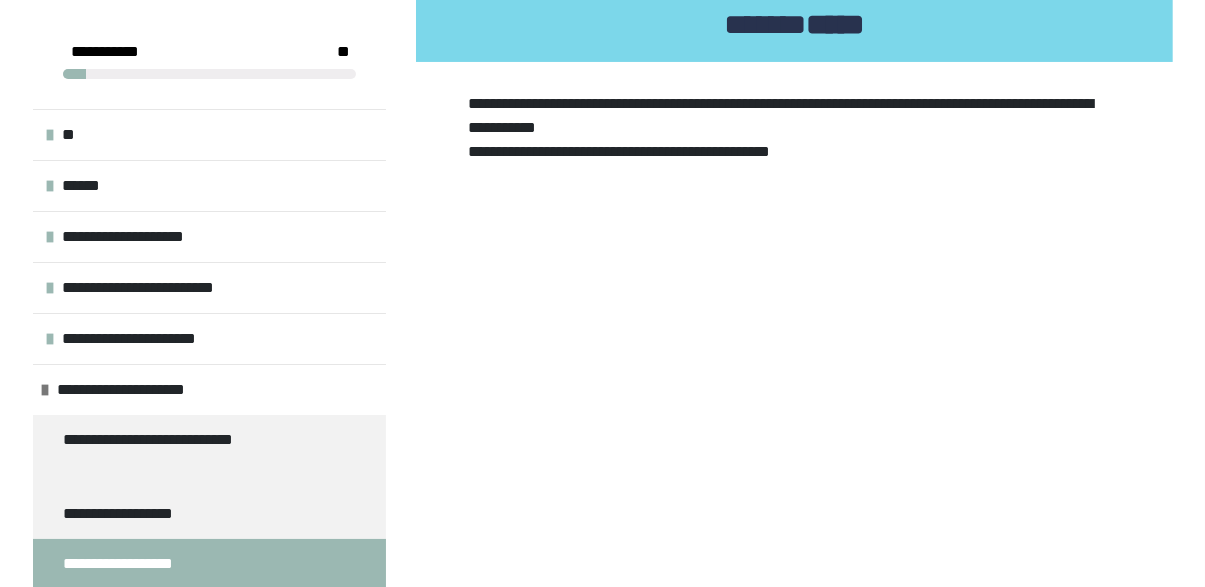 scroll, scrollTop: 324, scrollLeft: 0, axis: vertical 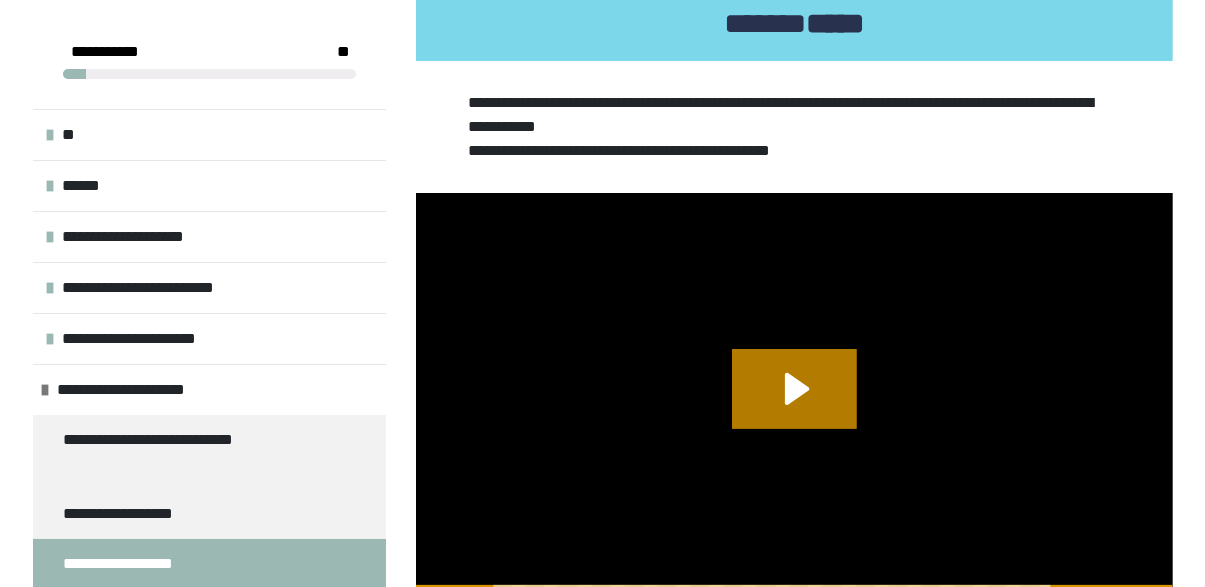 click 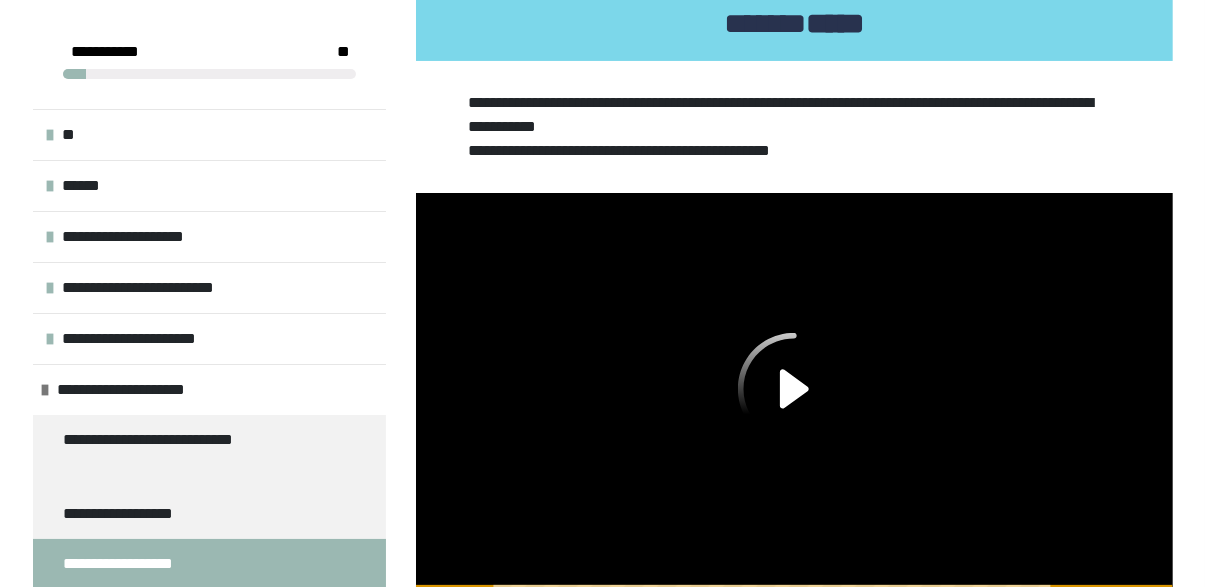 click 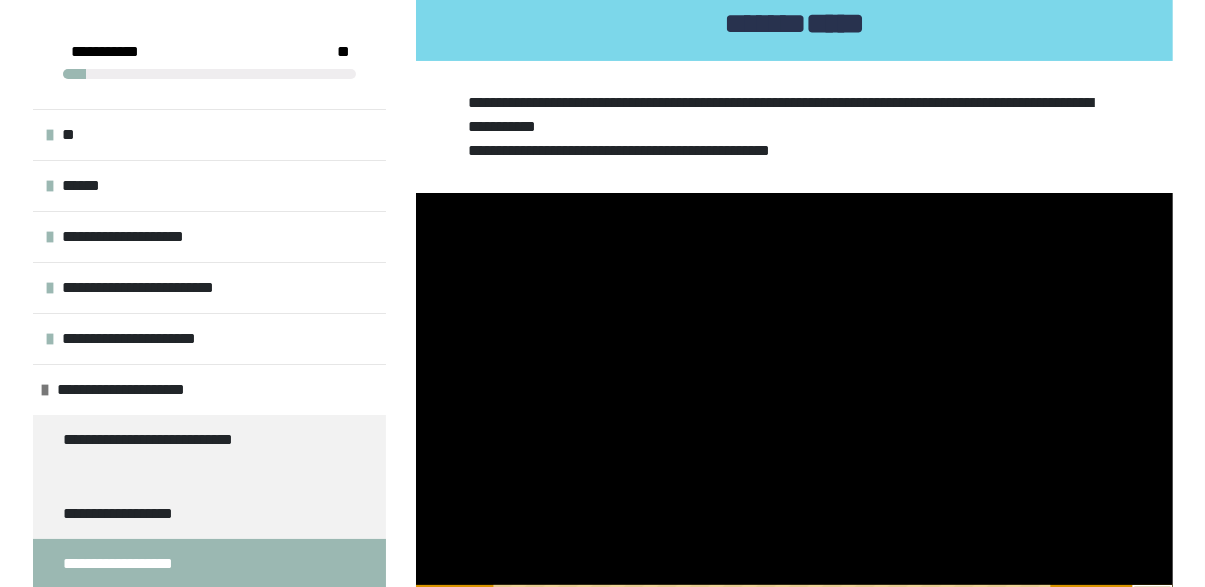 click at bounding box center (794, 406) 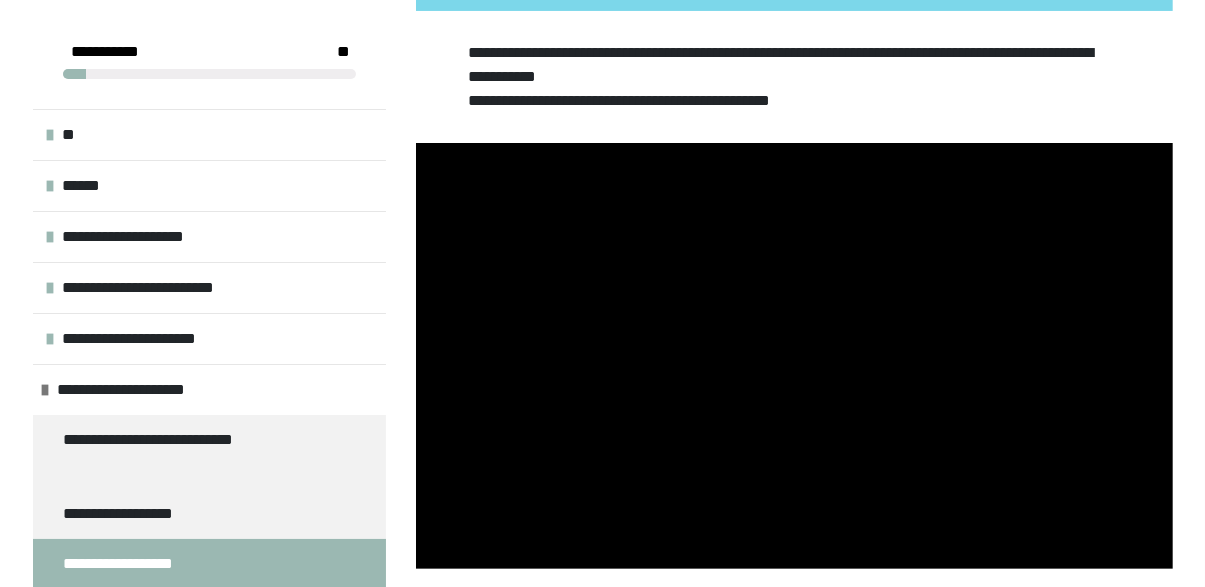 scroll, scrollTop: 387, scrollLeft: 0, axis: vertical 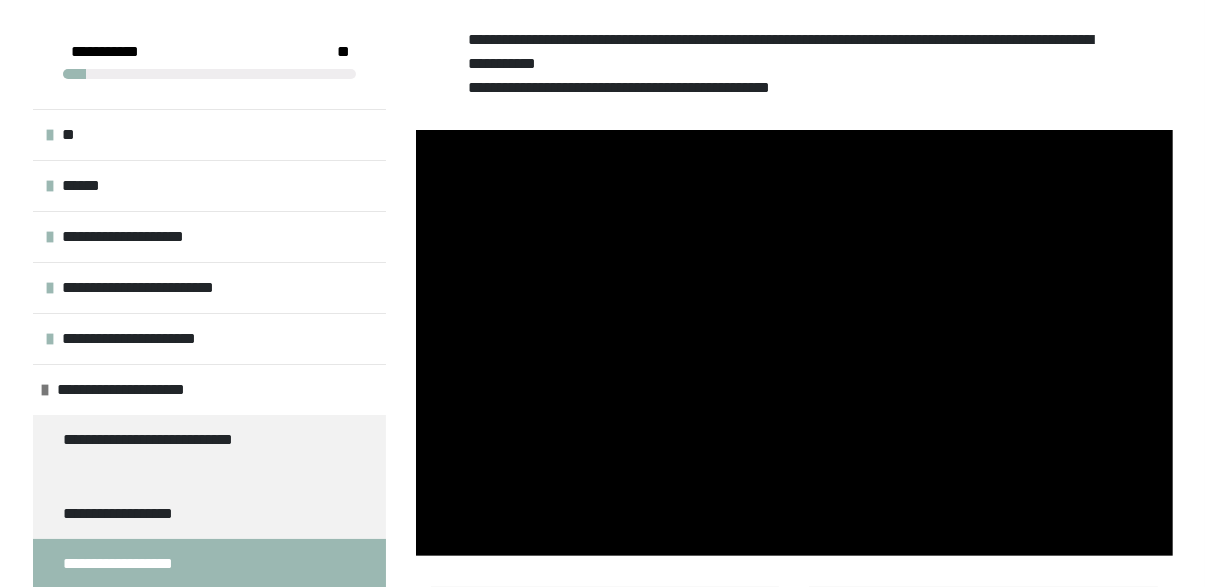 click at bounding box center [794, 343] 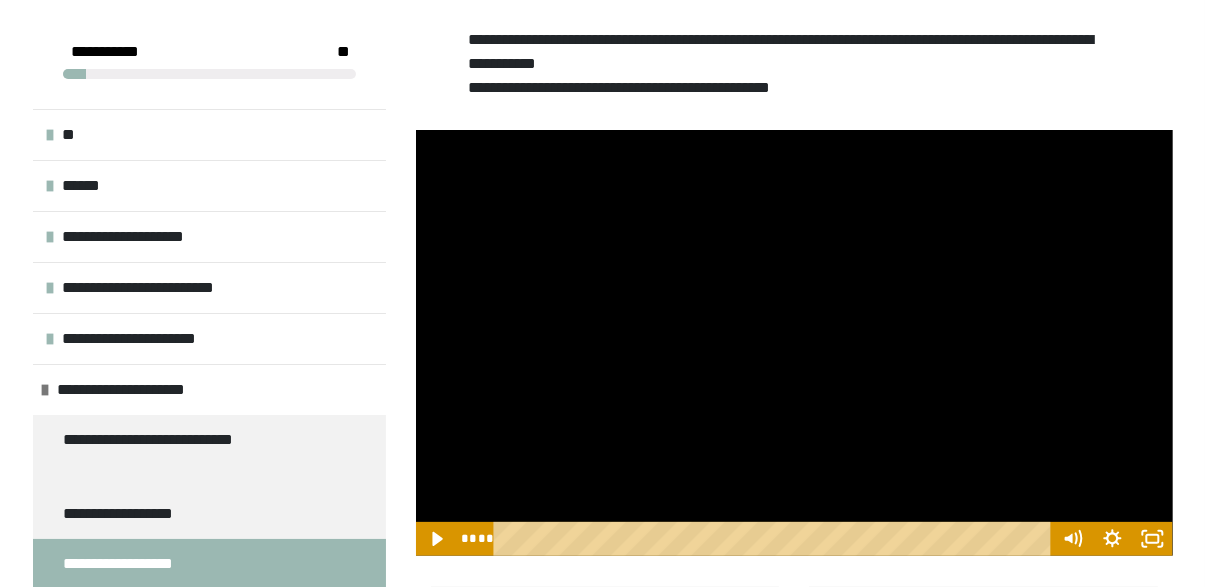 click at bounding box center (794, 343) 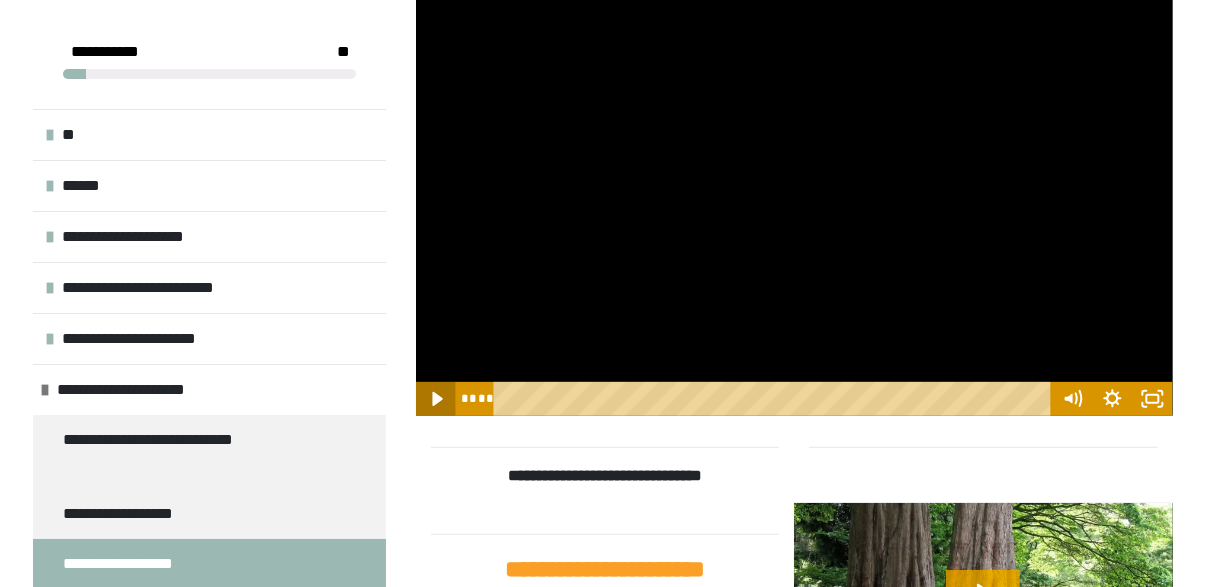 scroll, scrollTop: 541, scrollLeft: 0, axis: vertical 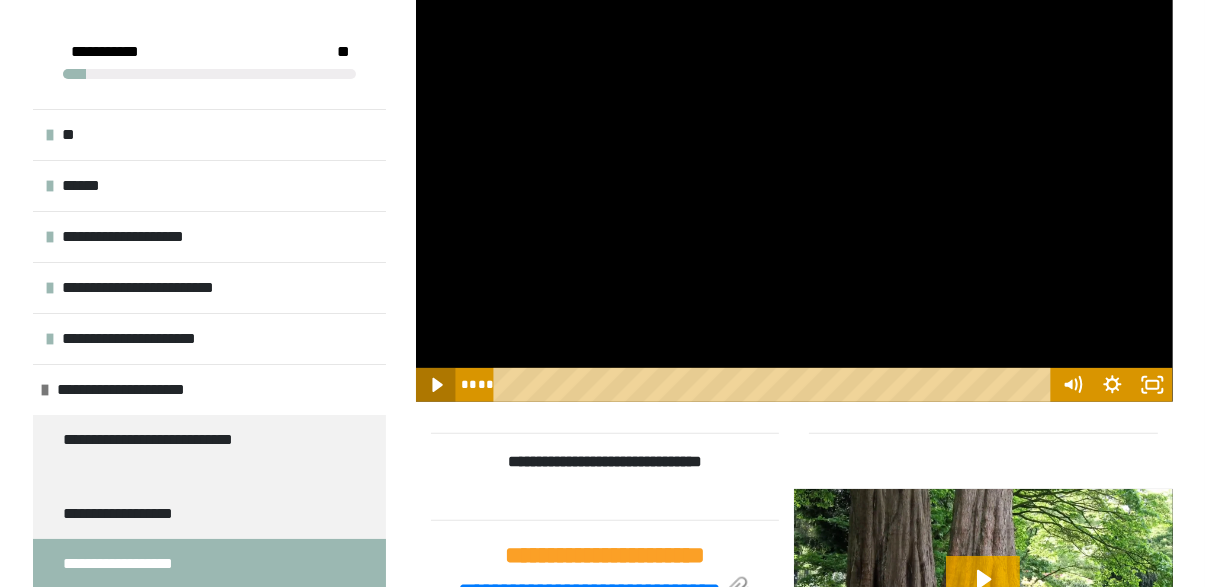 click 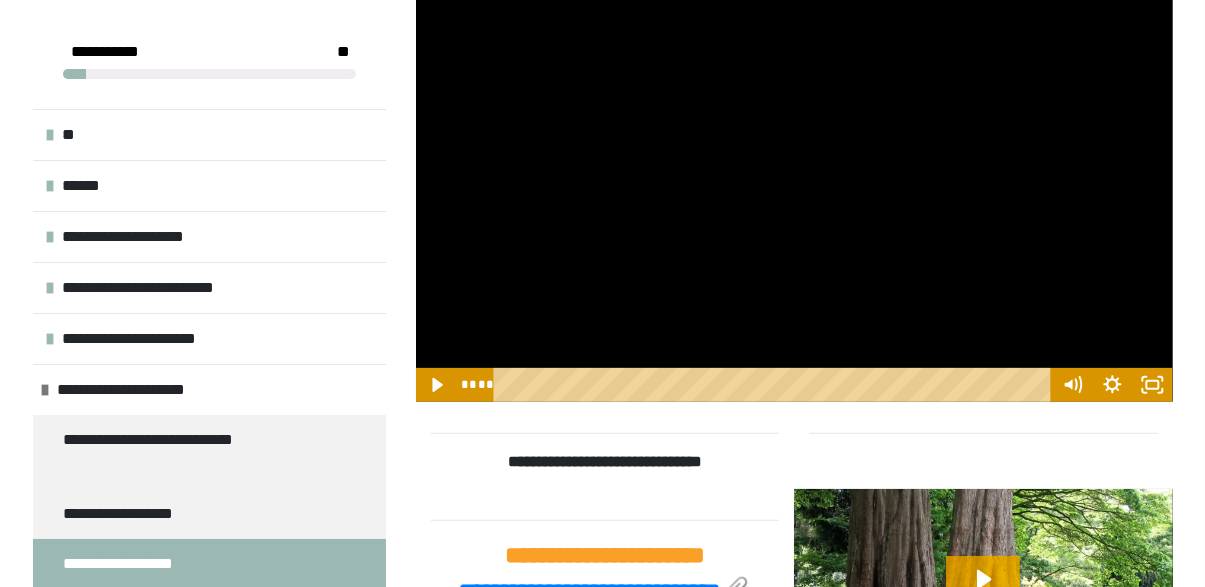 click 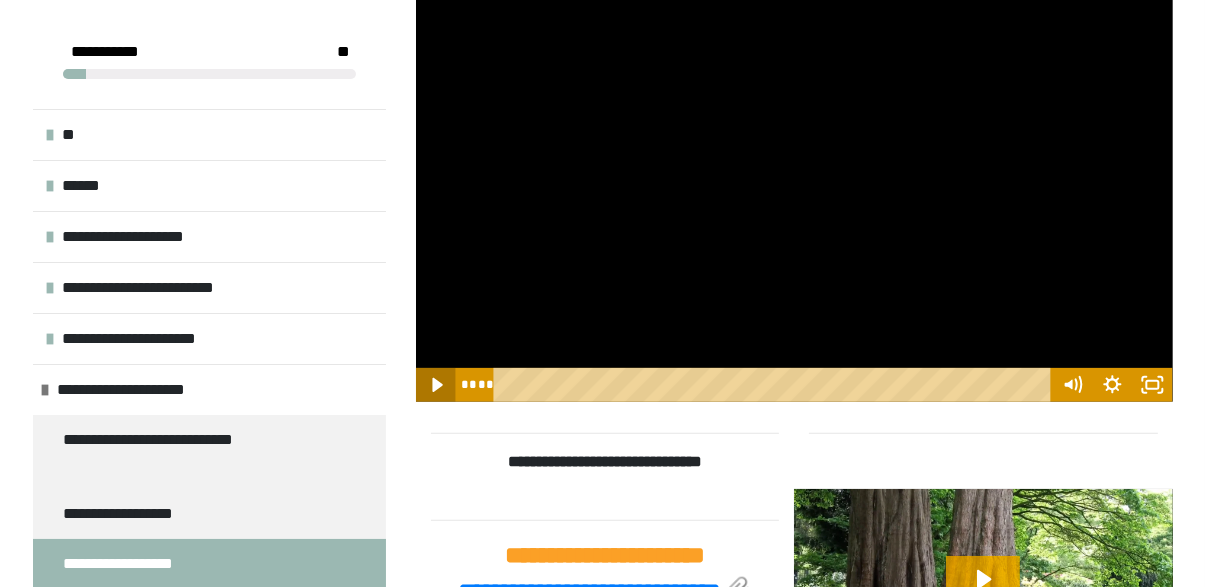 click 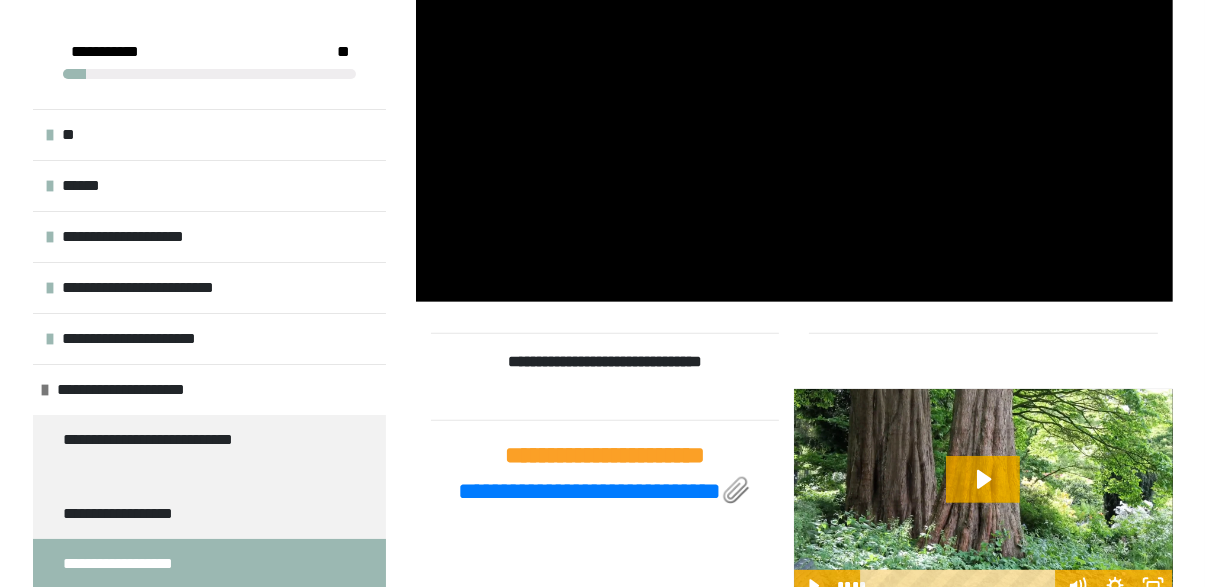 scroll, scrollTop: 642, scrollLeft: 0, axis: vertical 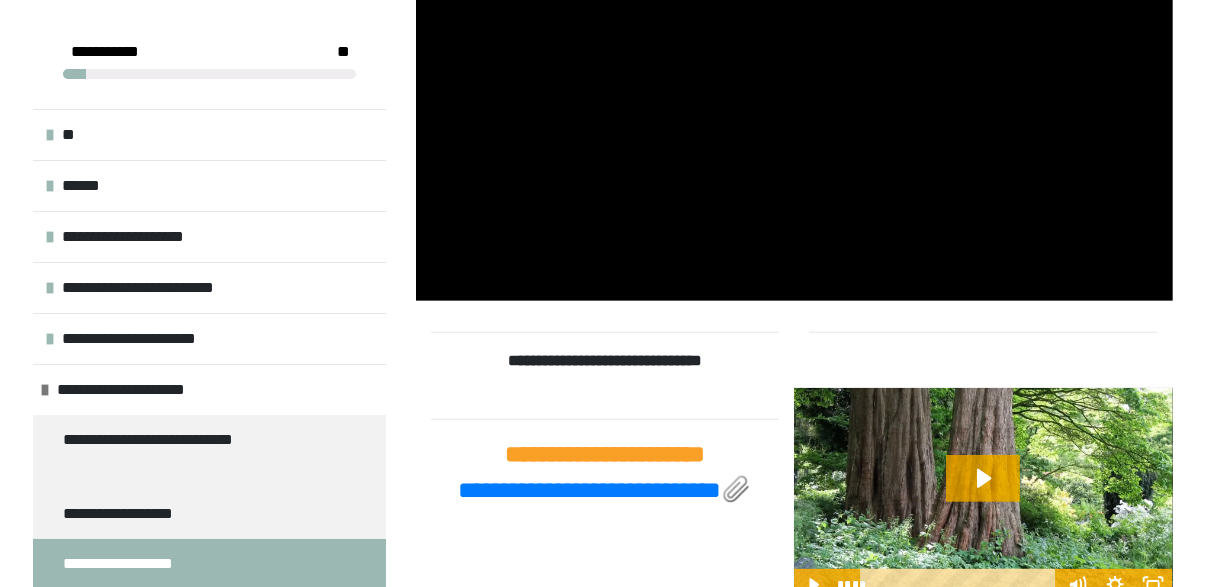 click at bounding box center (794, 88) 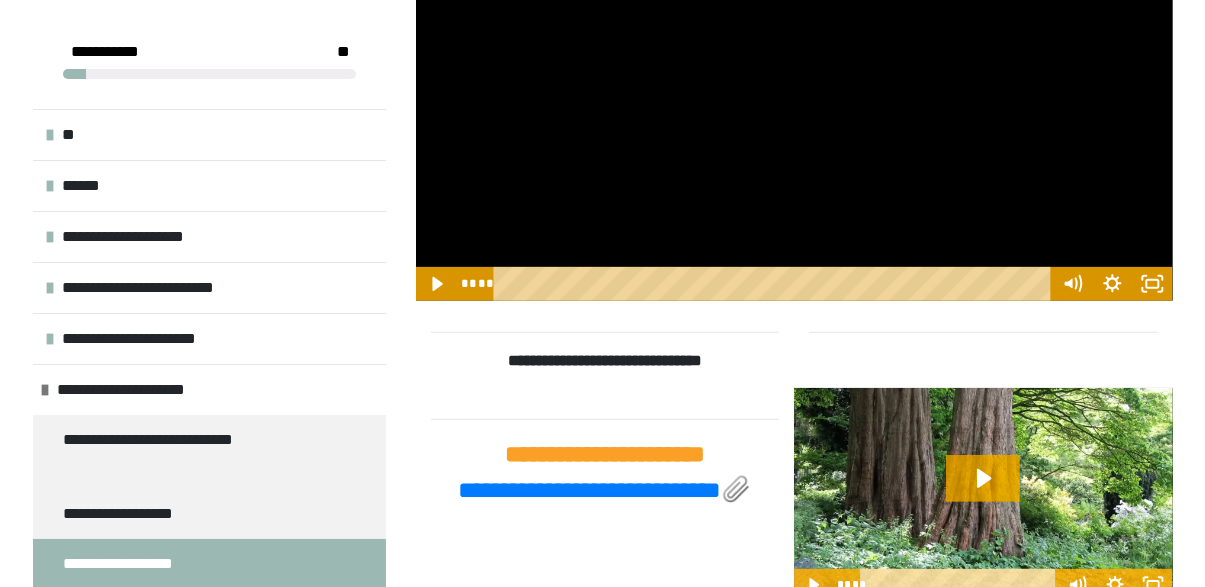 click 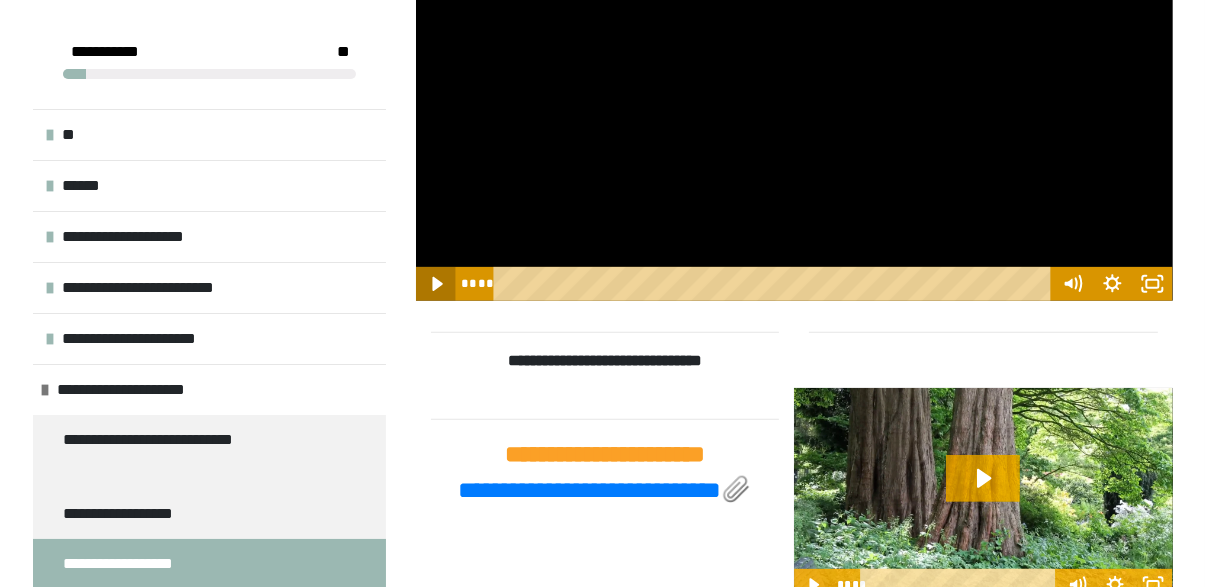 click 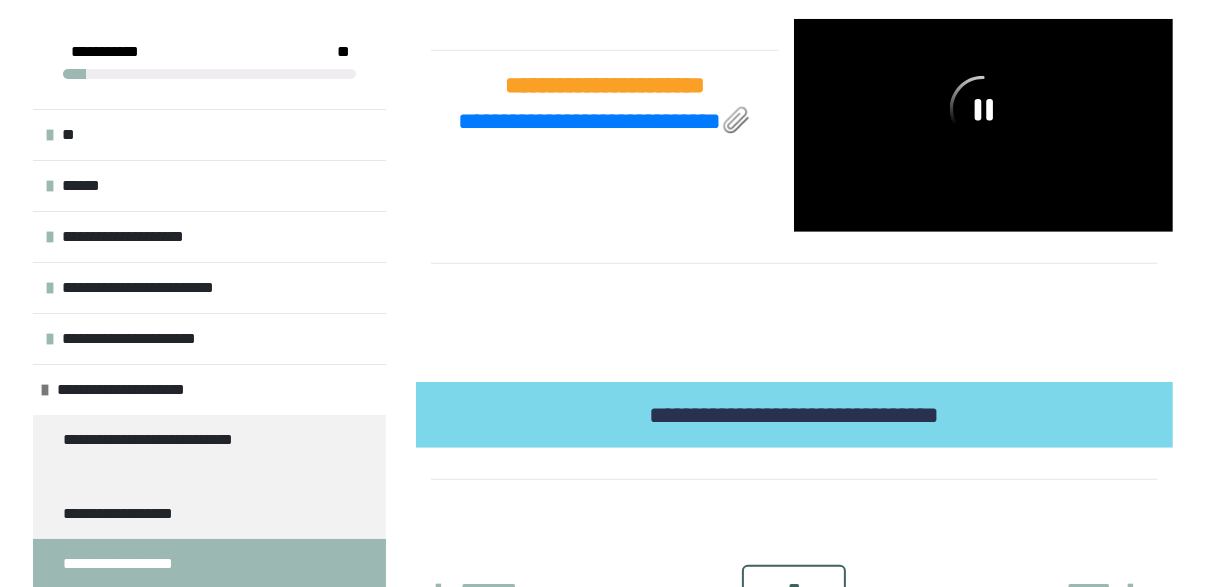 scroll, scrollTop: 1012, scrollLeft: 0, axis: vertical 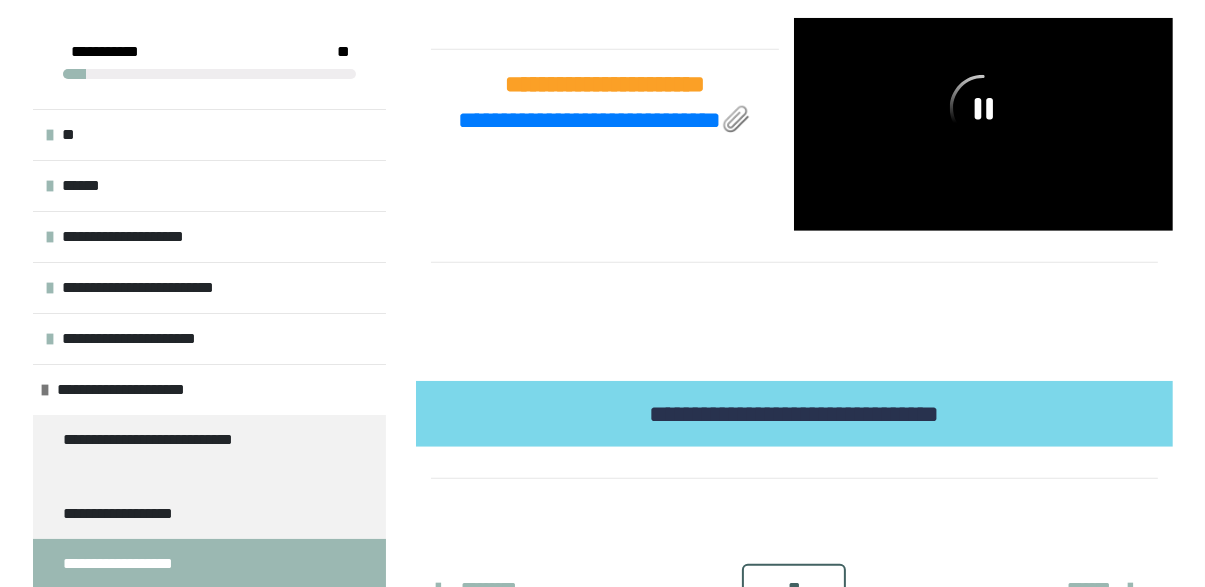 click on "*******" at bounding box center (1089, 588) 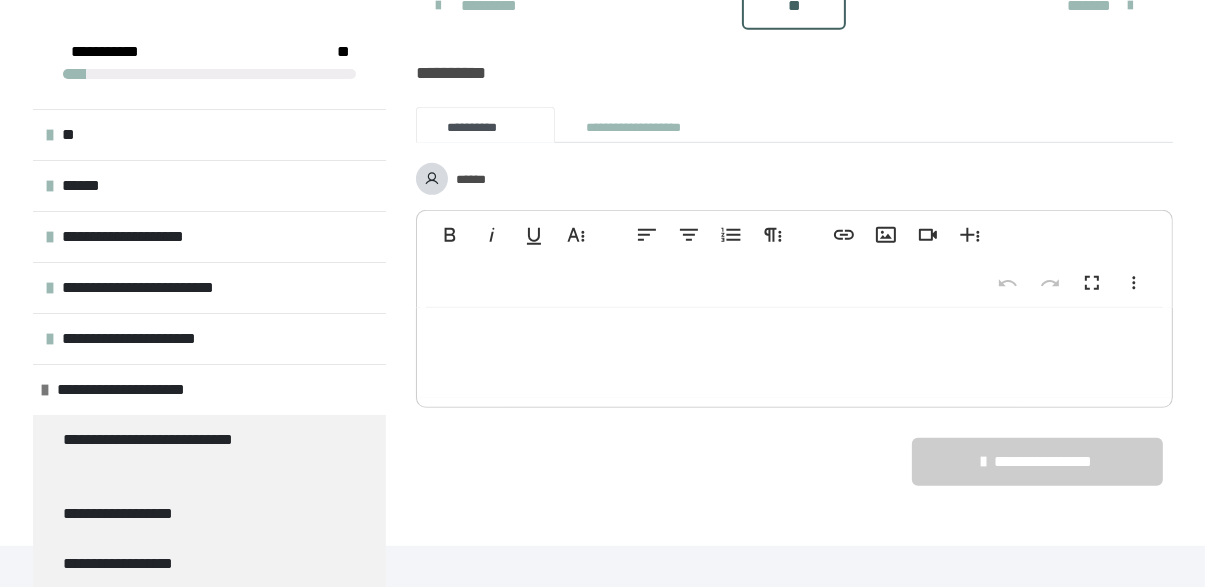 scroll, scrollTop: 949, scrollLeft: 0, axis: vertical 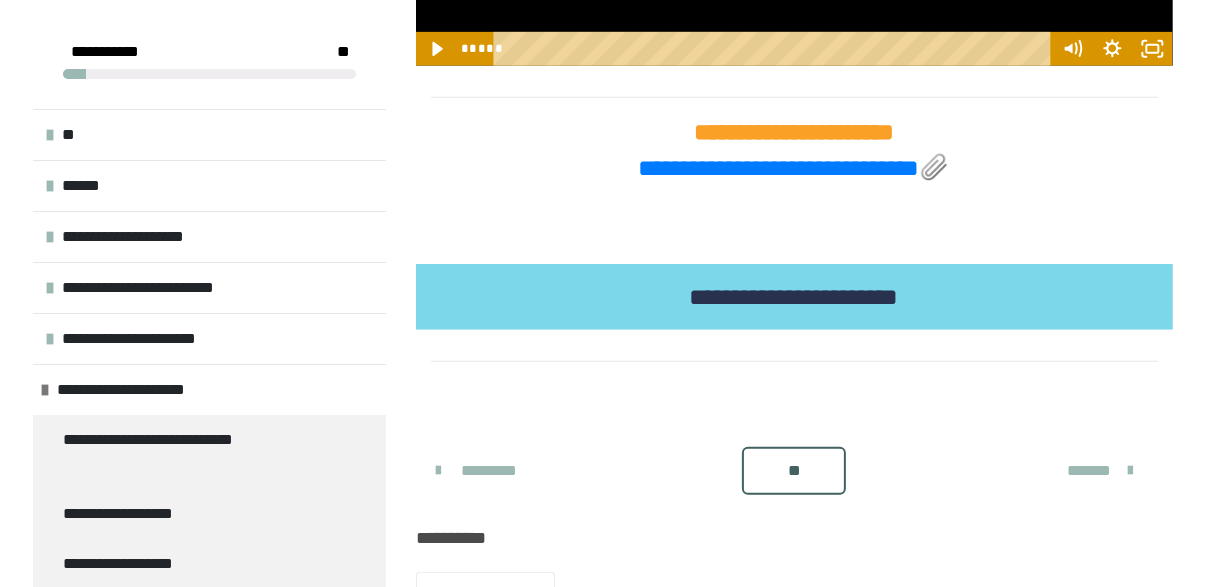 click 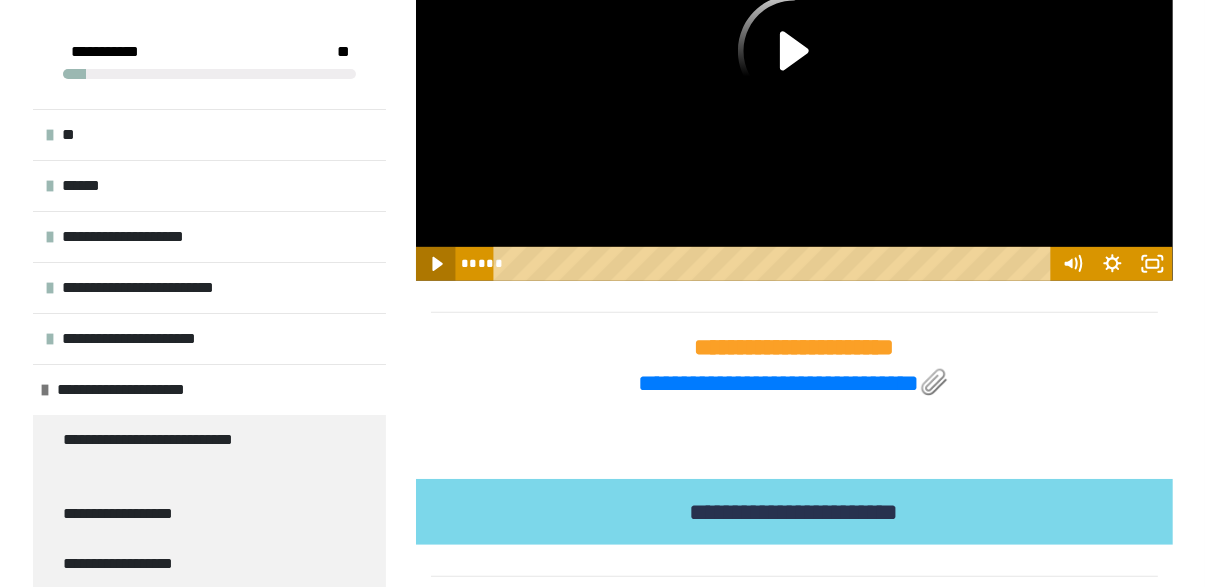 scroll, scrollTop: 710, scrollLeft: 0, axis: vertical 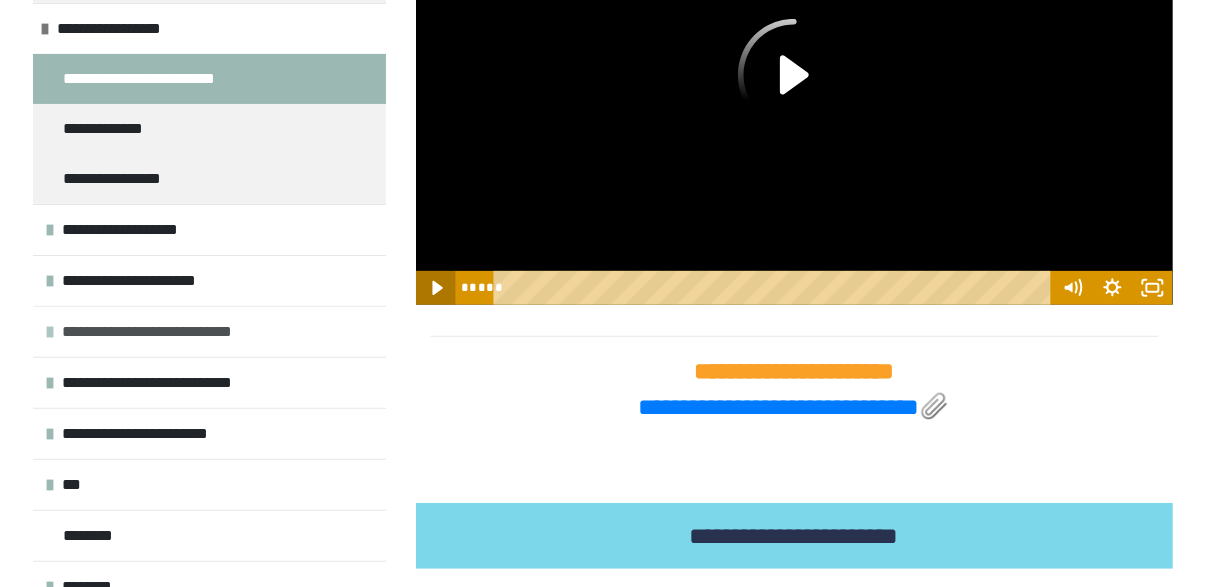 click on "**********" at bounding box center (209, 331) 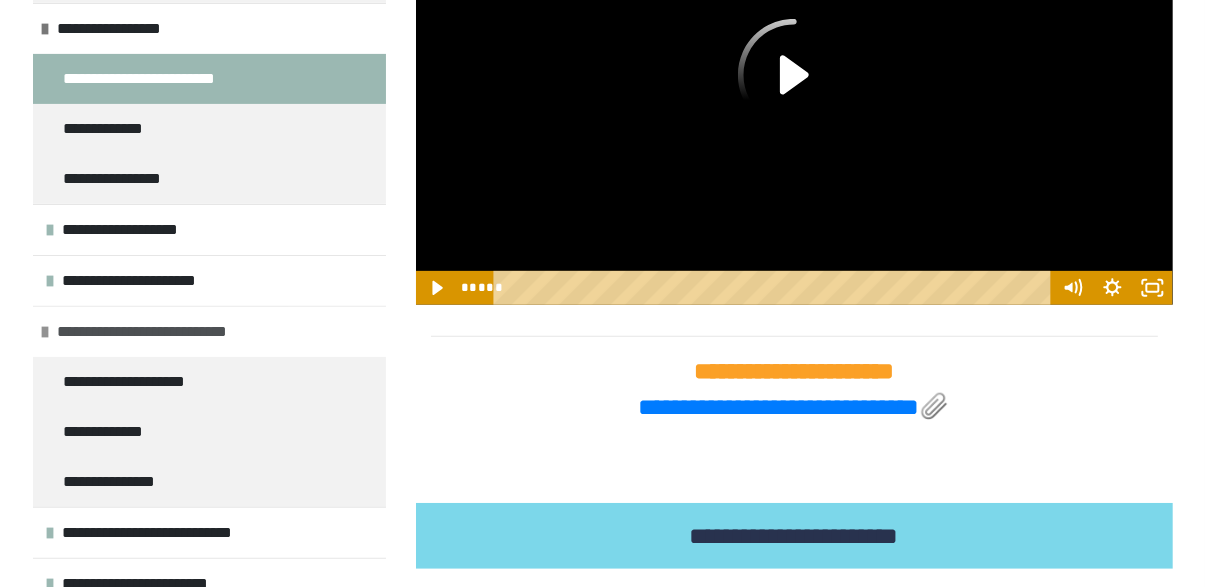 click on "**********" at bounding box center (205, 332) 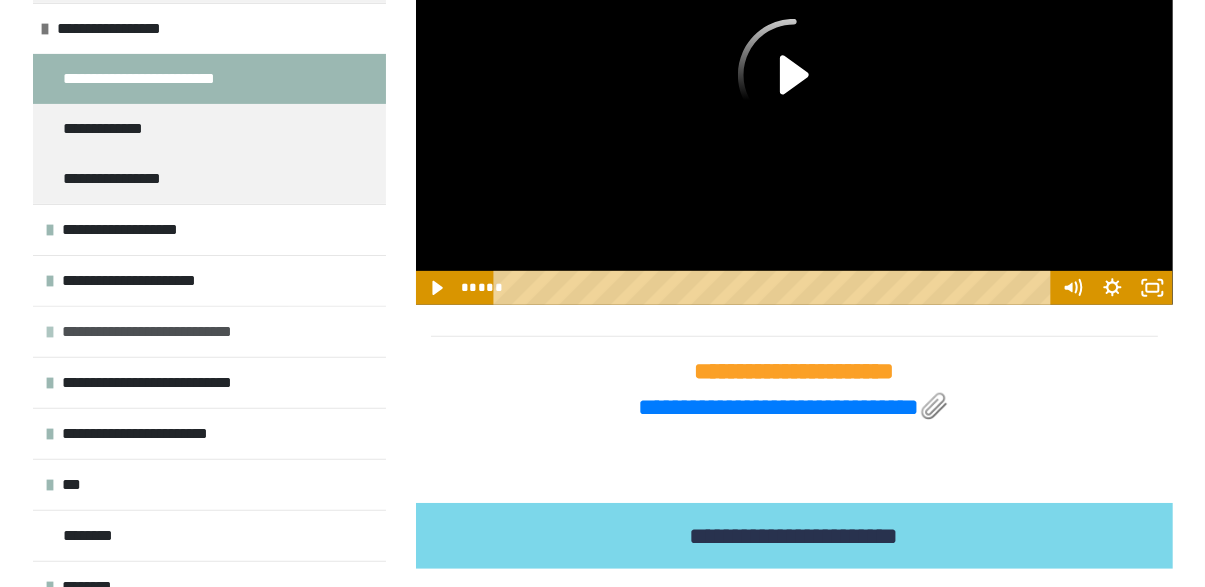 click on "**********" at bounding box center (210, 332) 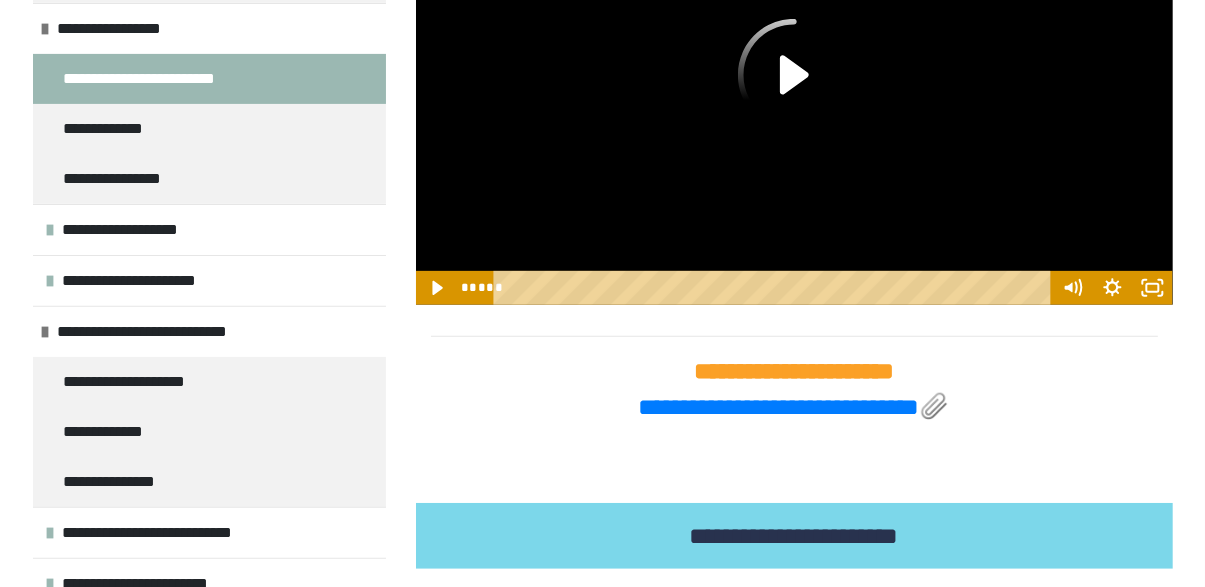 click 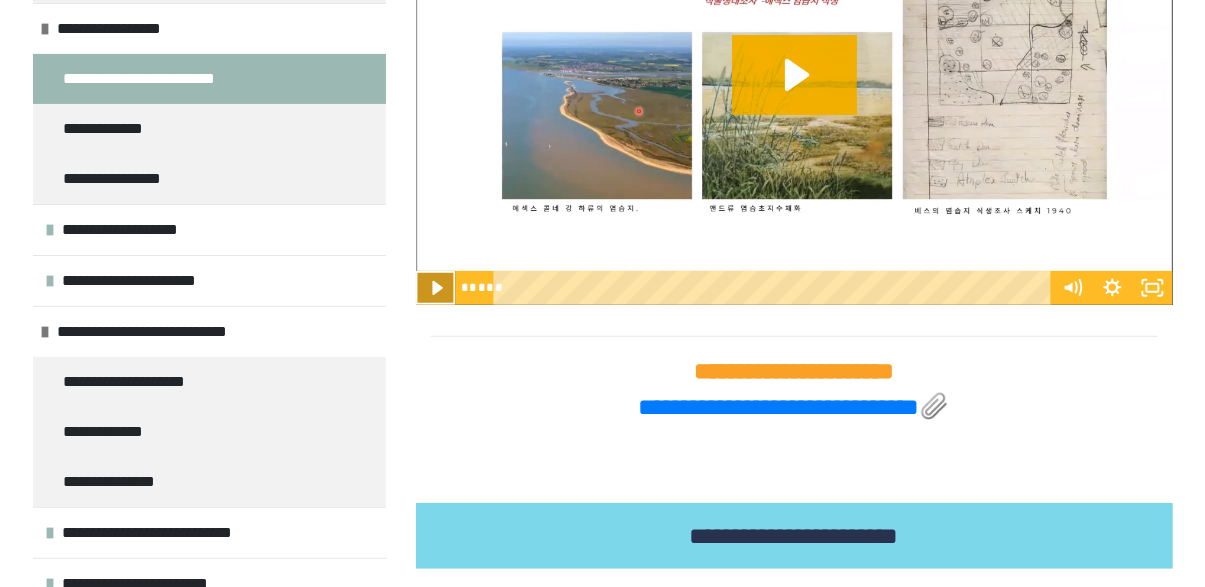 click on "***** ****" at bounding box center [754, 288] 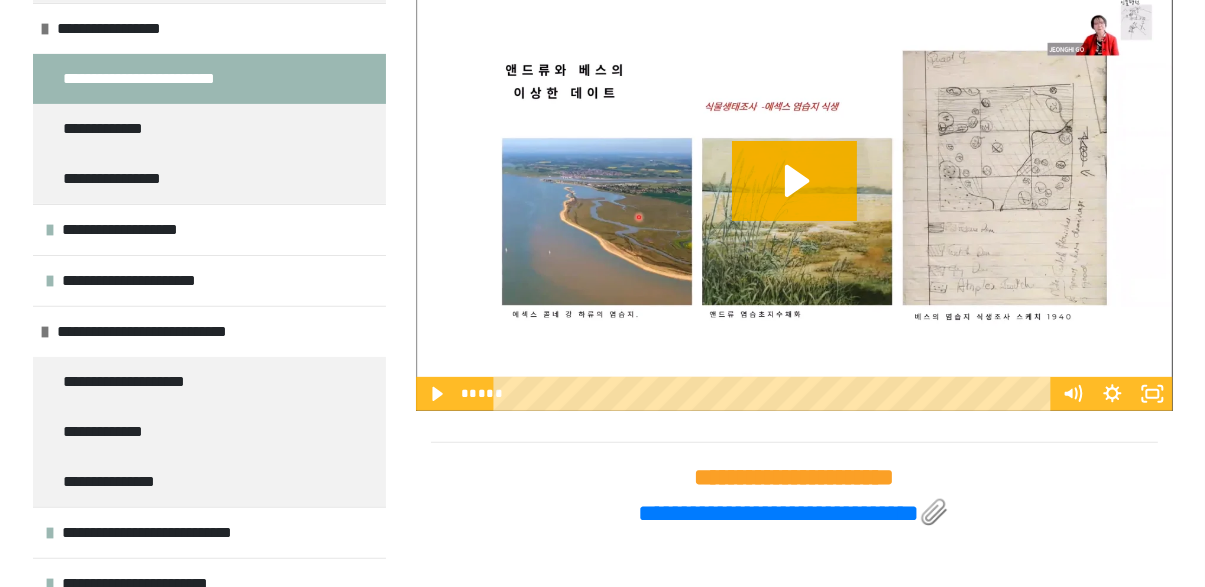 scroll, scrollTop: 603, scrollLeft: 0, axis: vertical 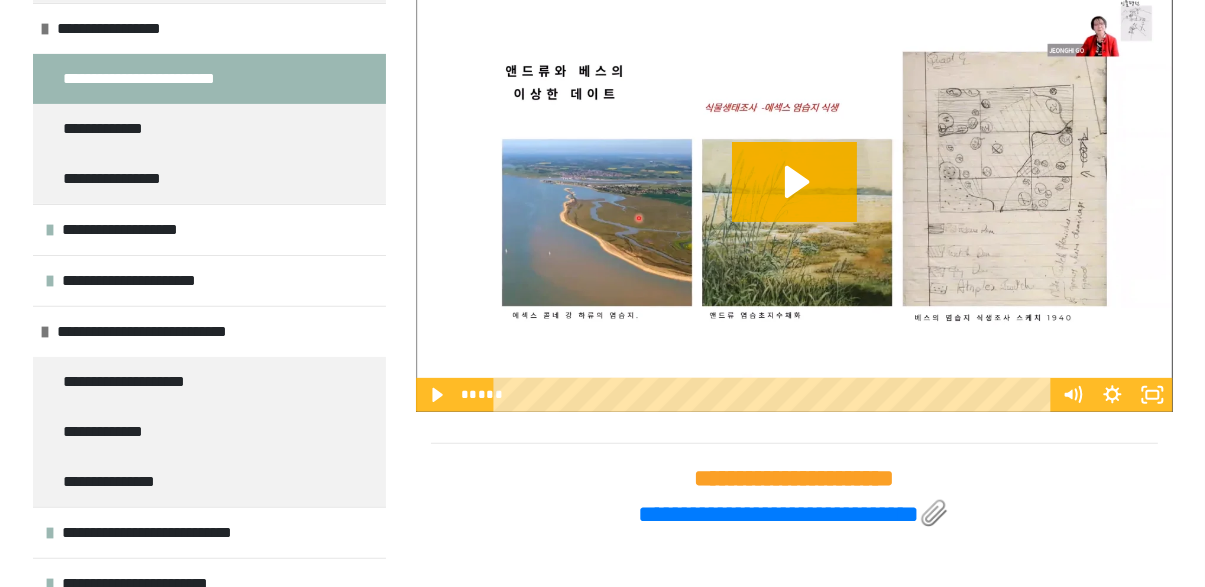 click 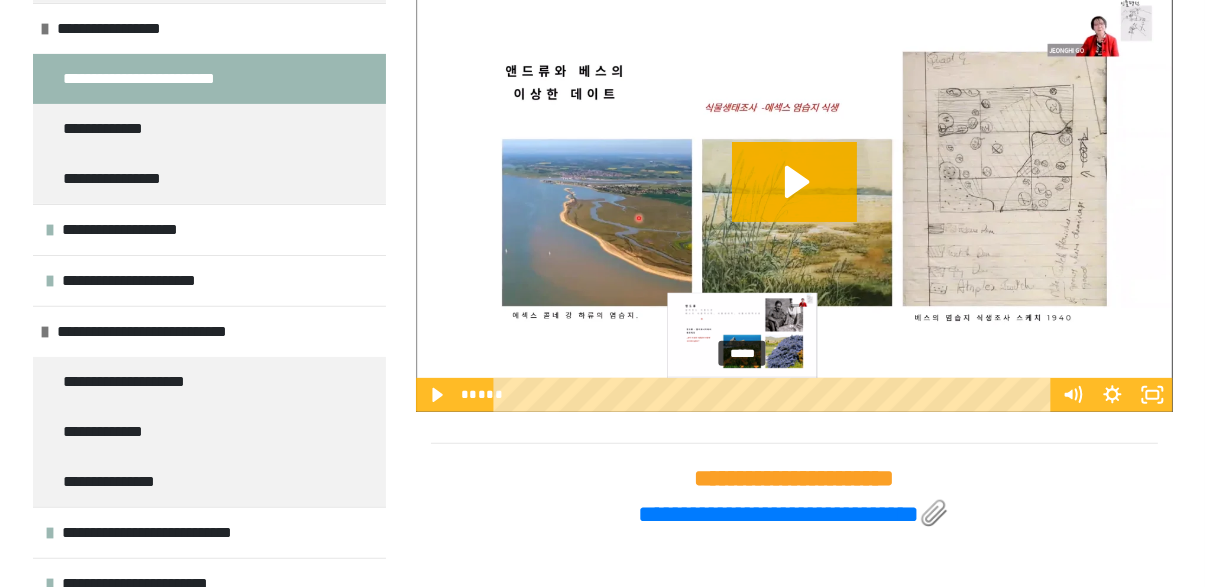 click 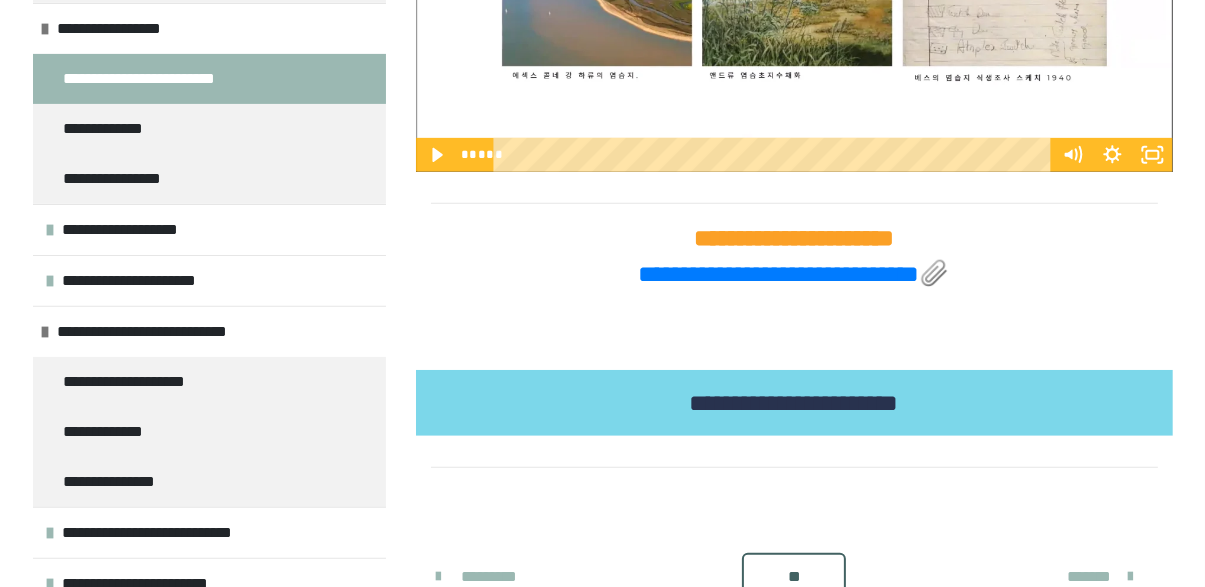 scroll, scrollTop: 842, scrollLeft: 0, axis: vertical 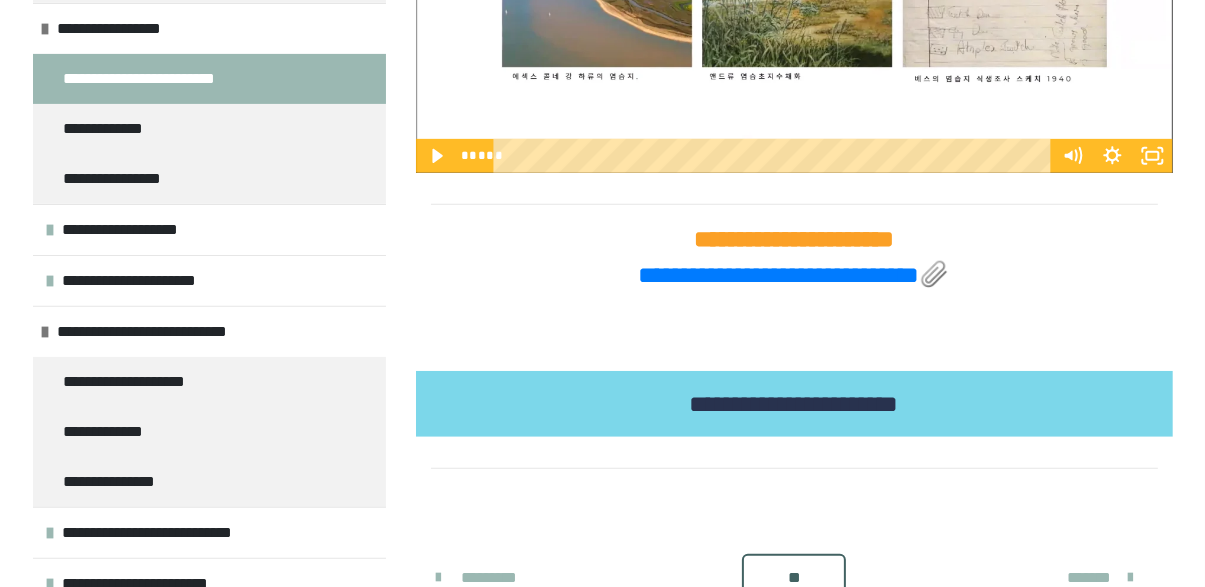 click on "**********" at bounding box center (794, 239) 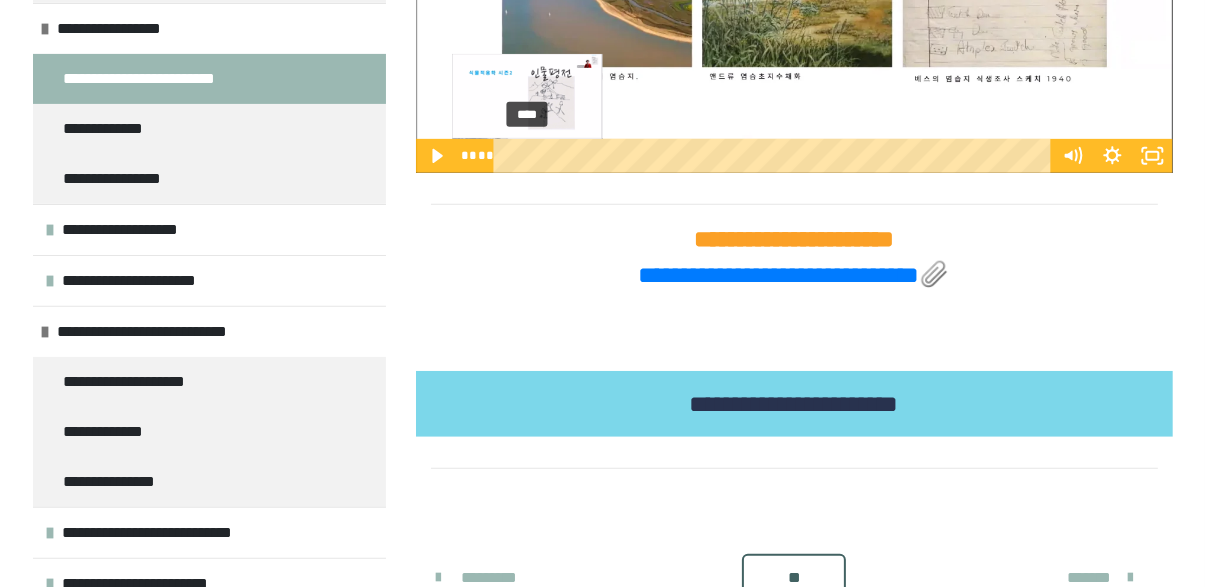 click 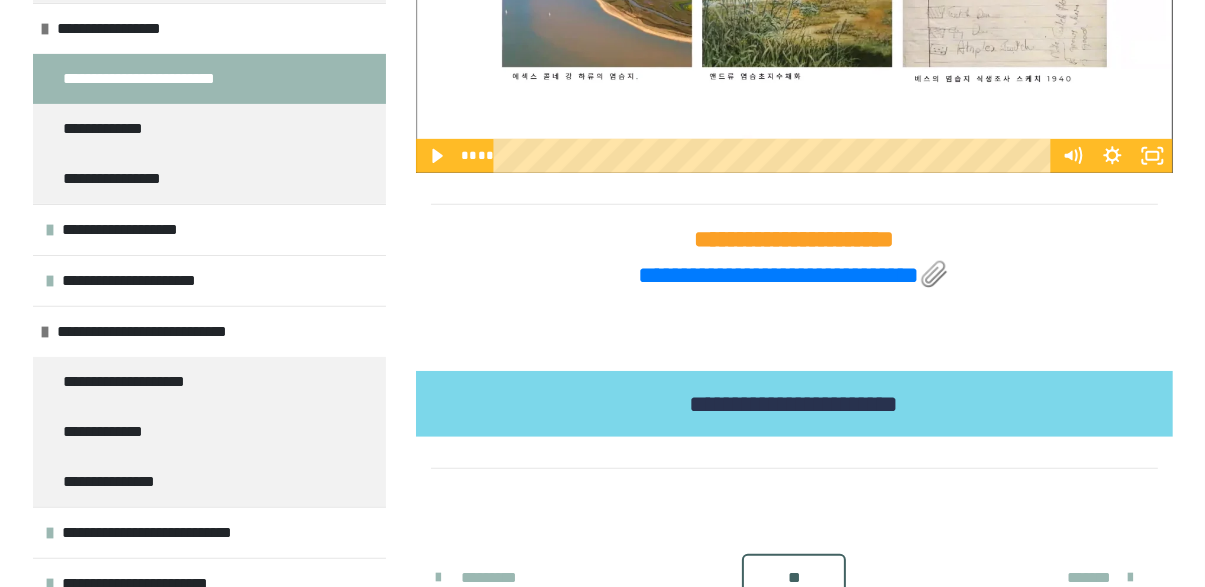 click 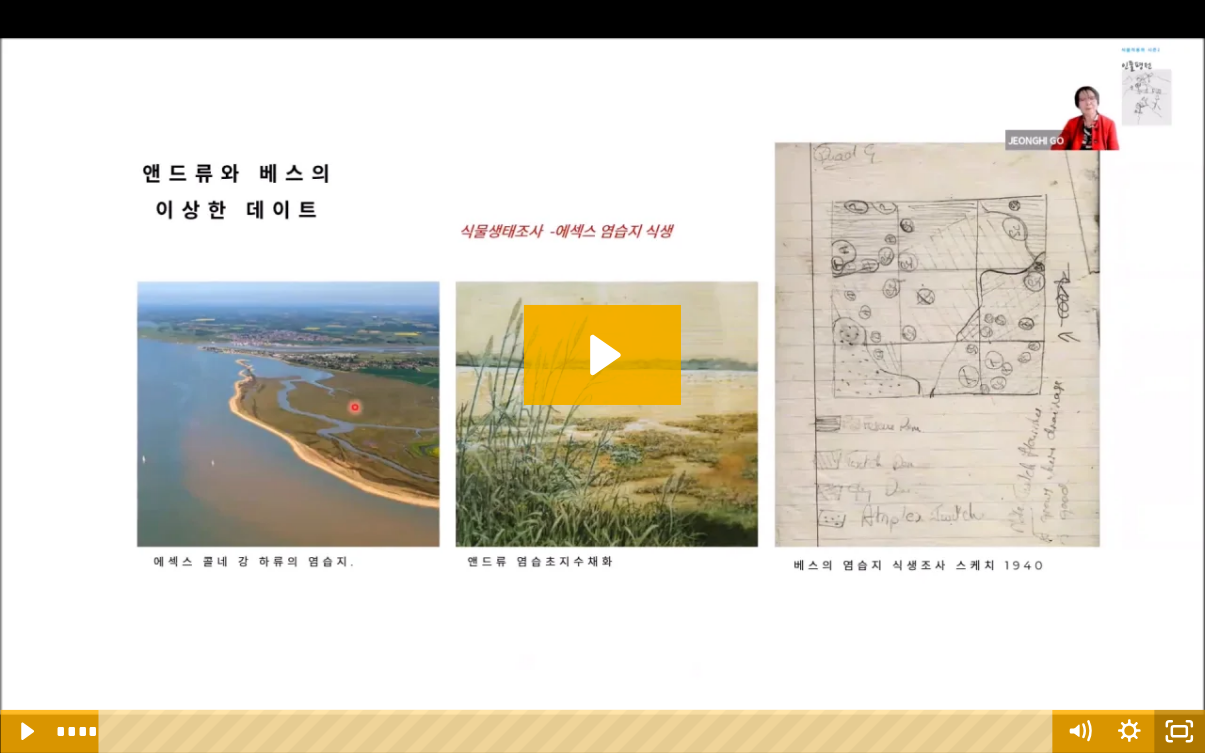 click 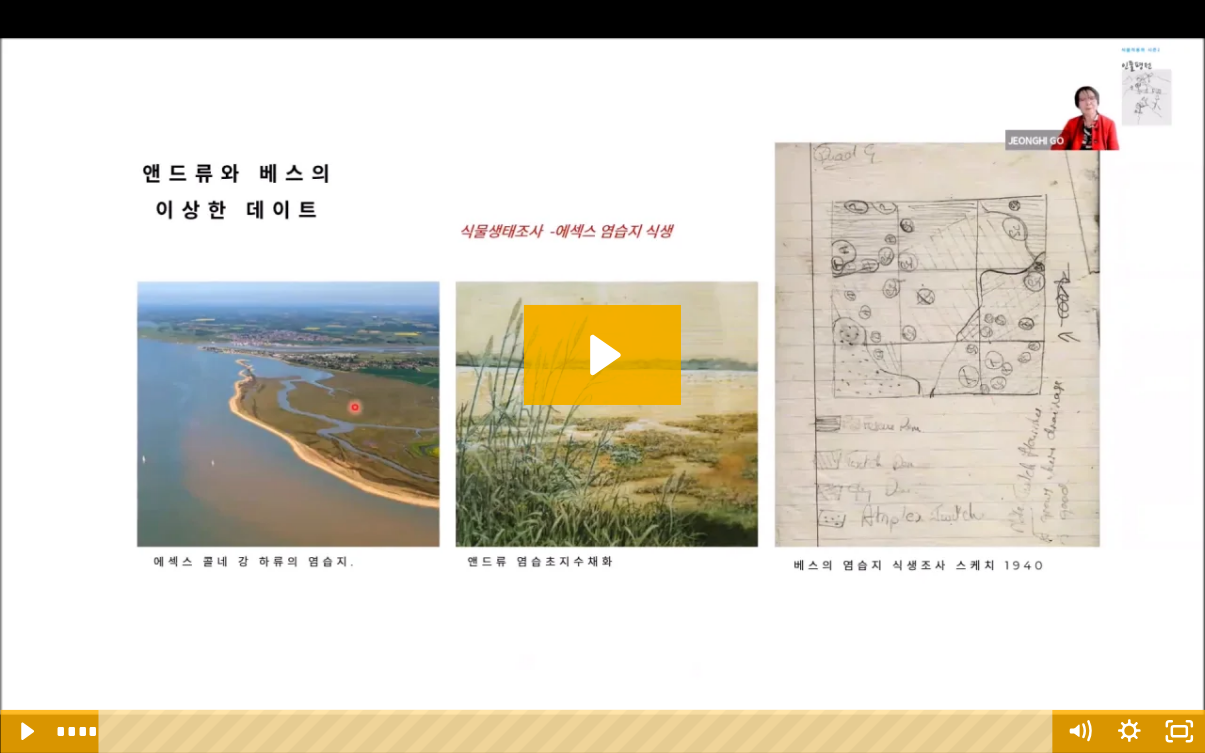 click on "****" at bounding box center [579, 731] 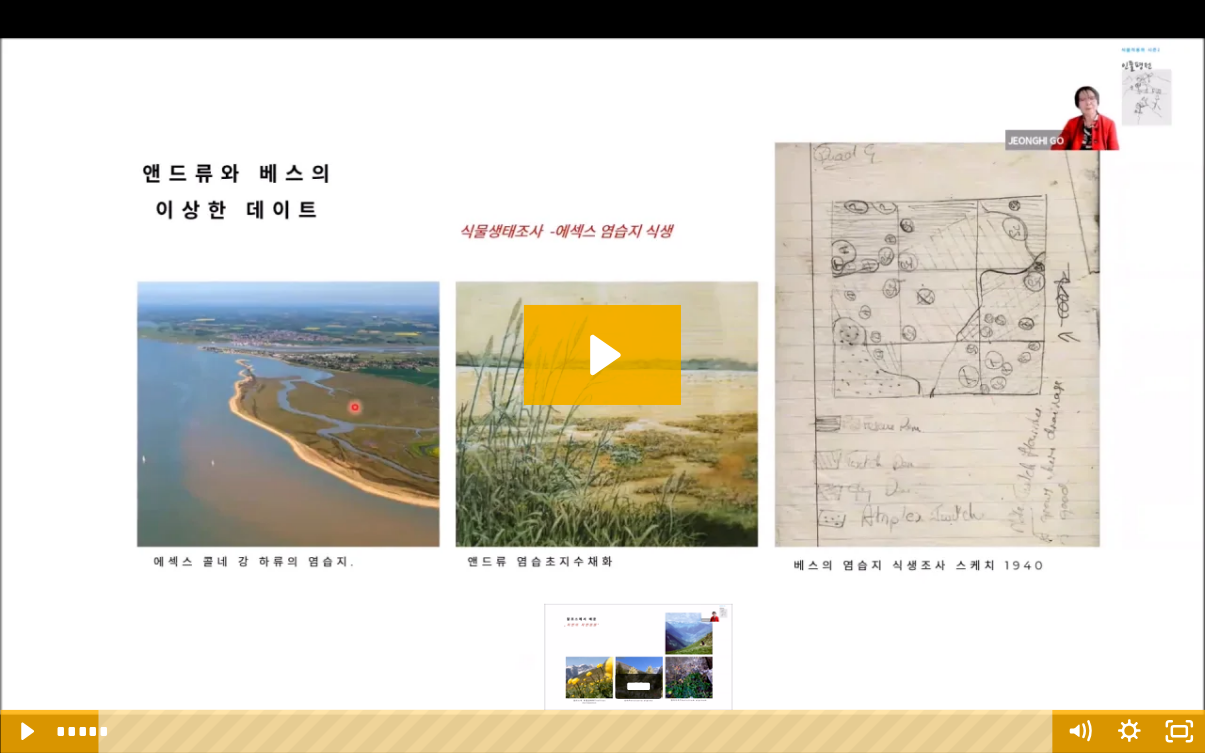 click on "*****" at bounding box center (579, 731) 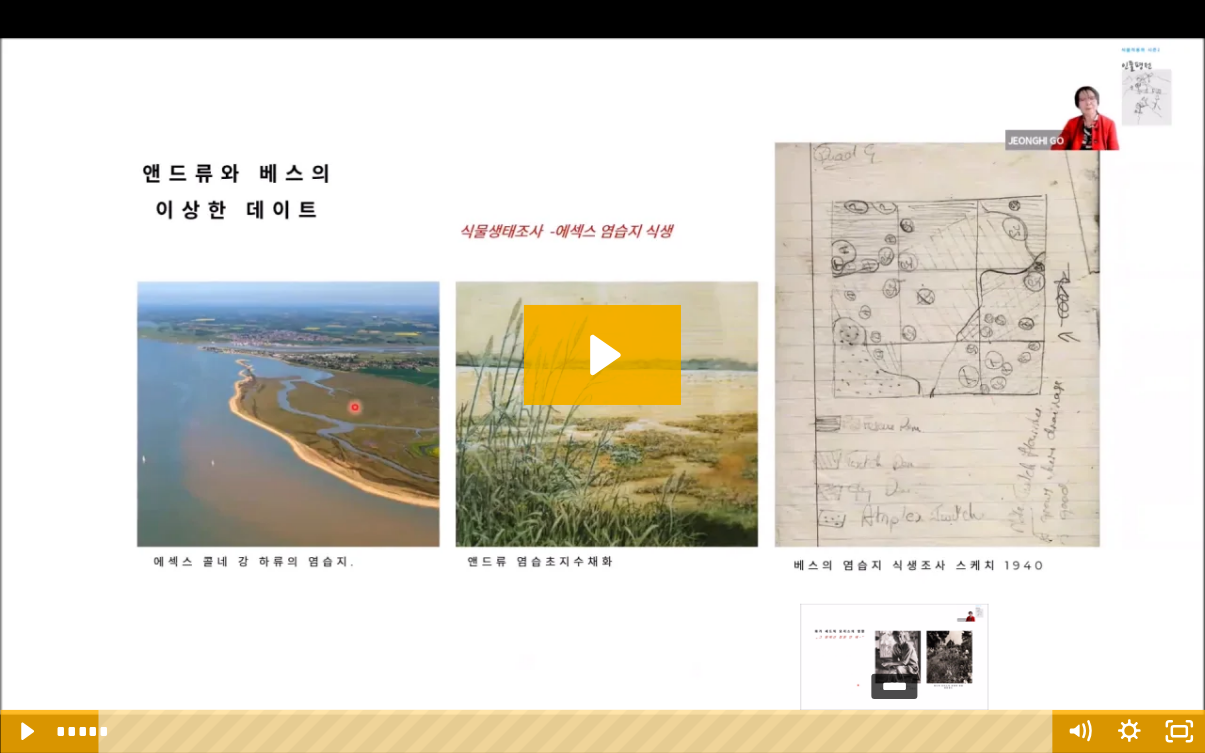 click 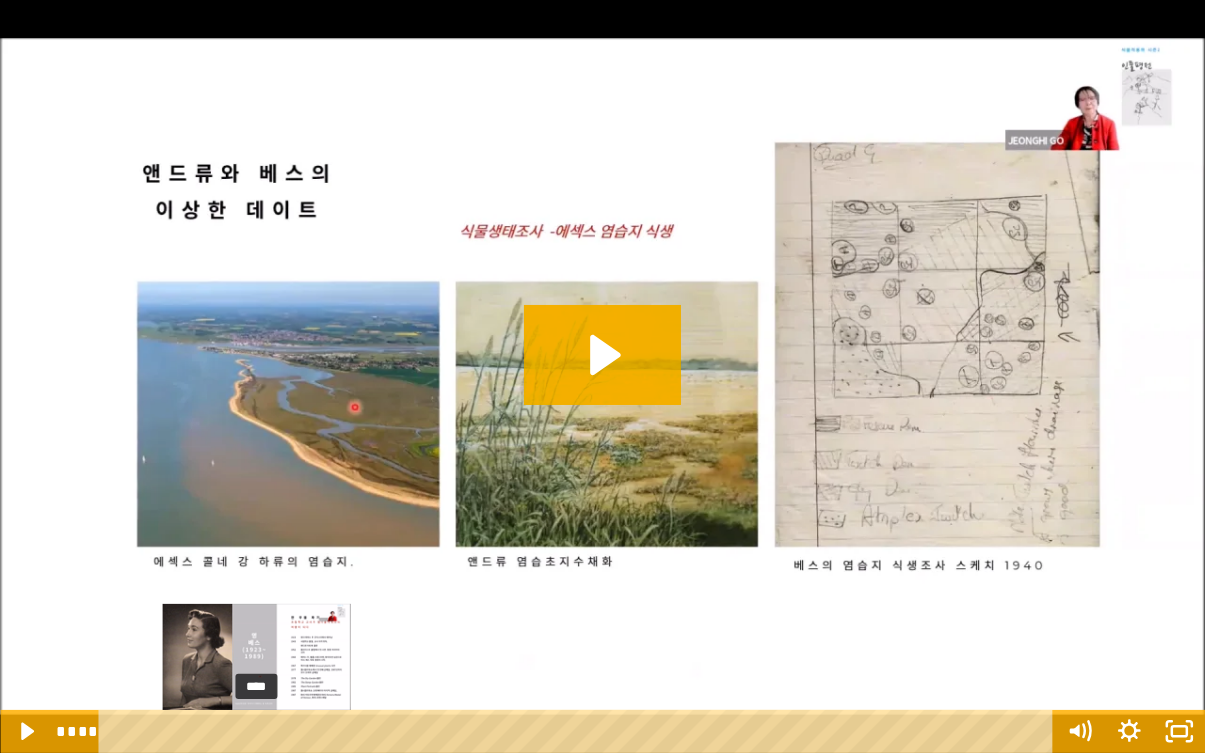 click on "****" at bounding box center (579, 731) 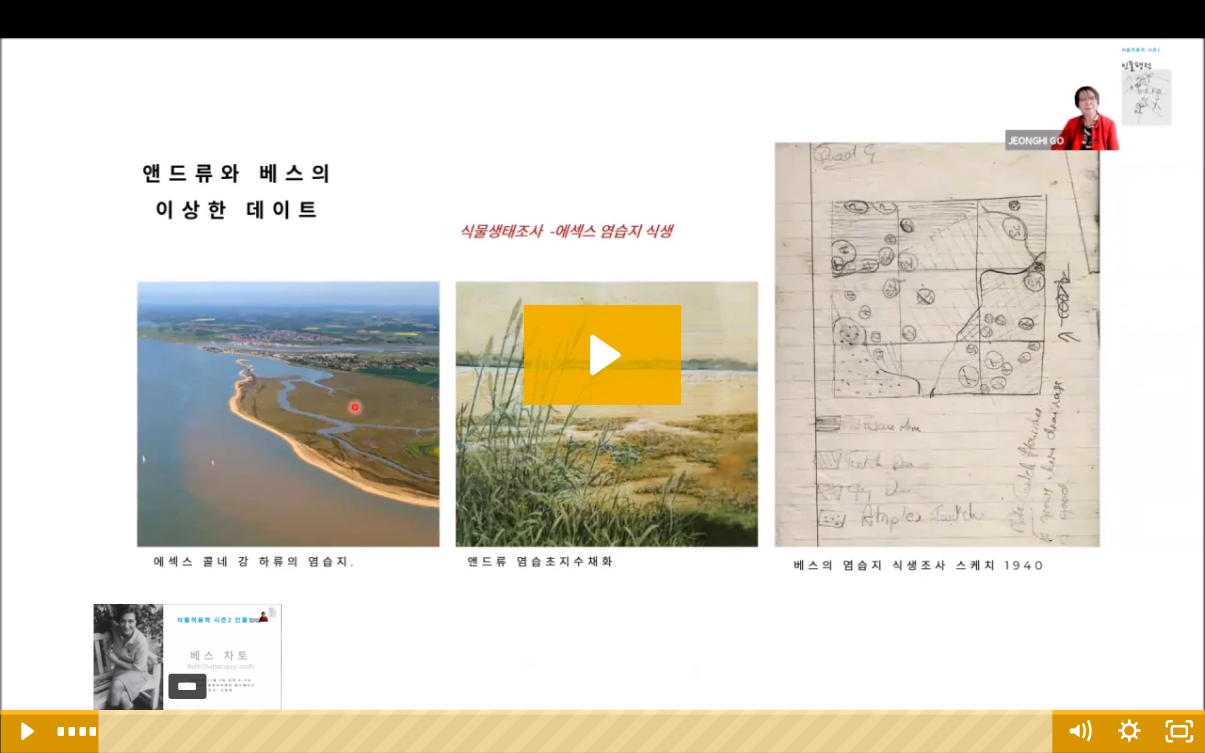 click on "****" at bounding box center (579, 731) 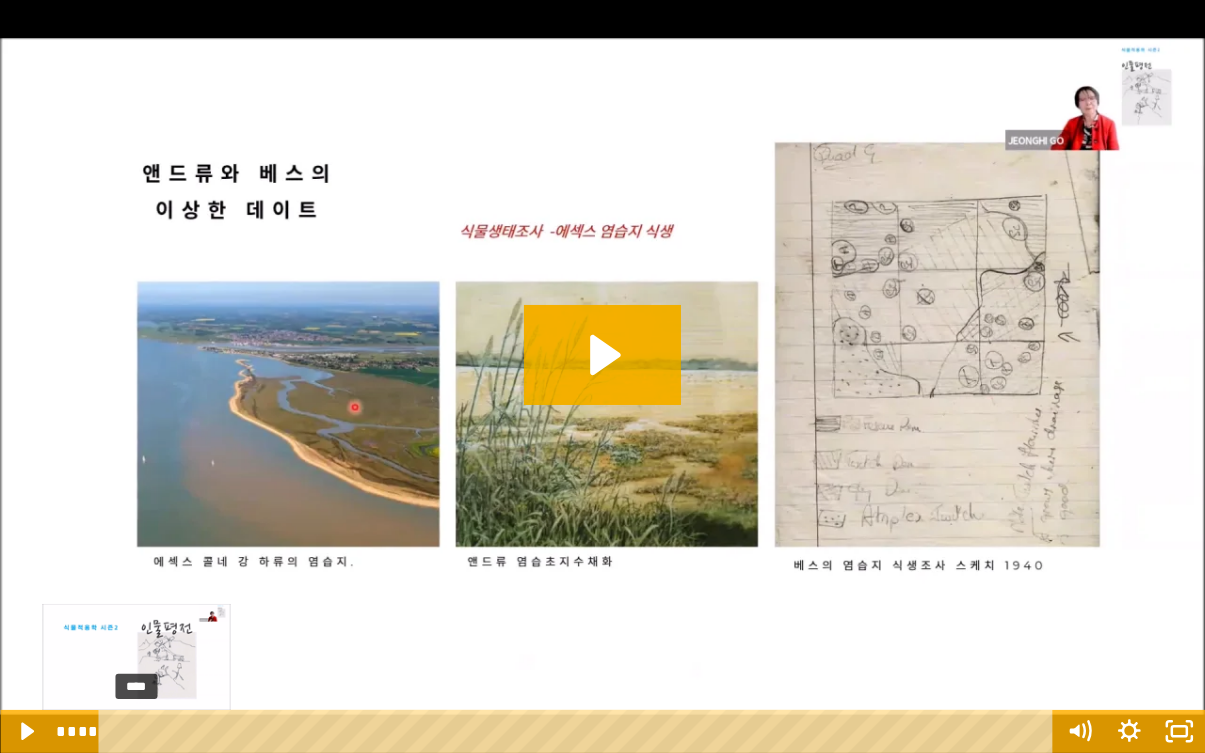 click 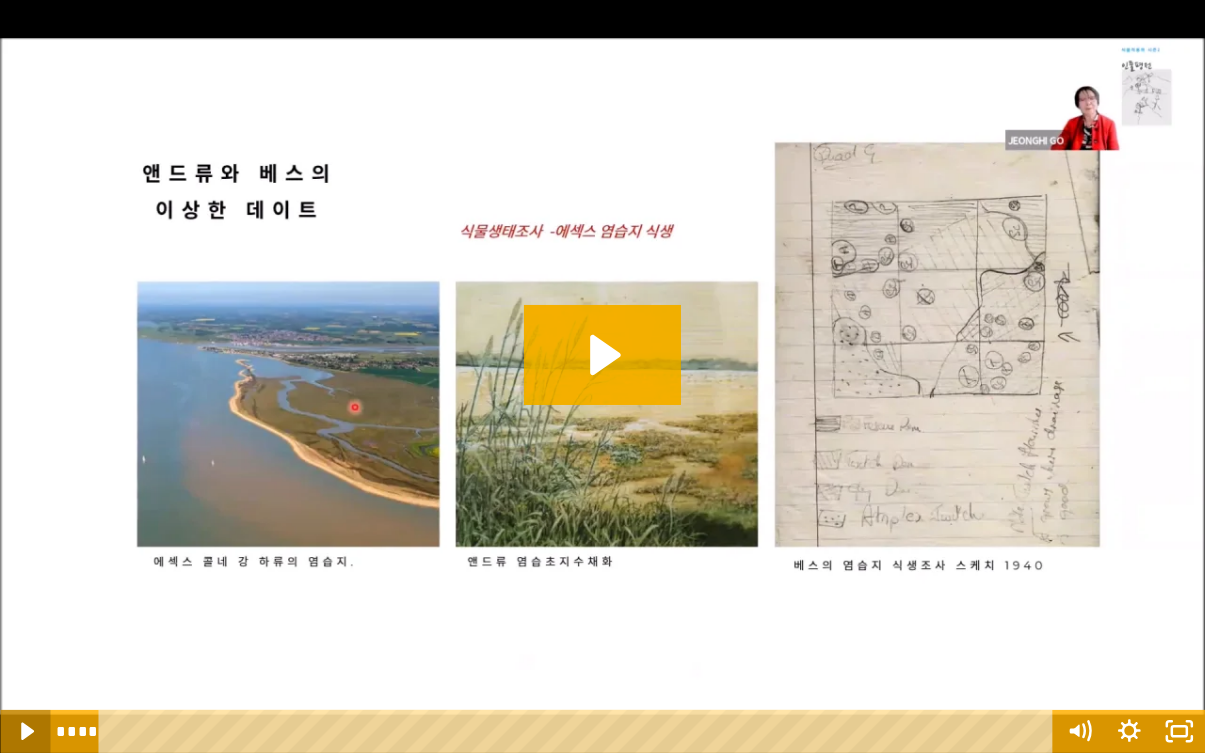 click 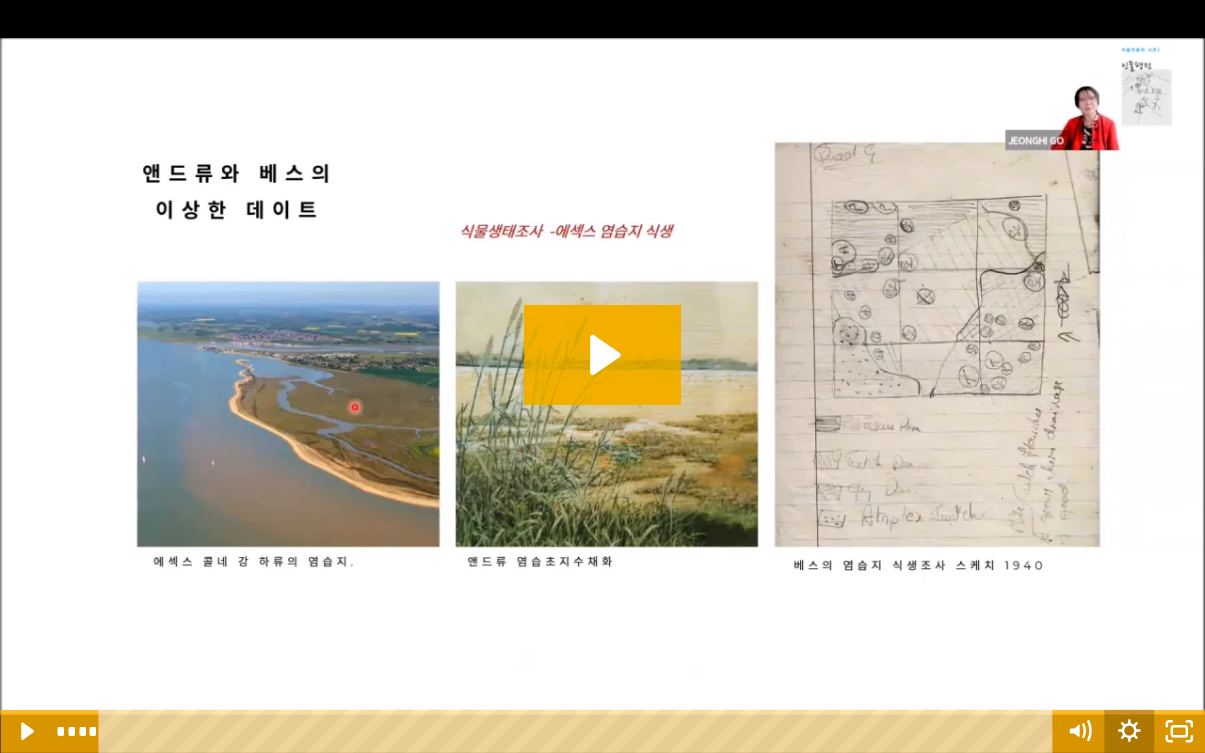 click 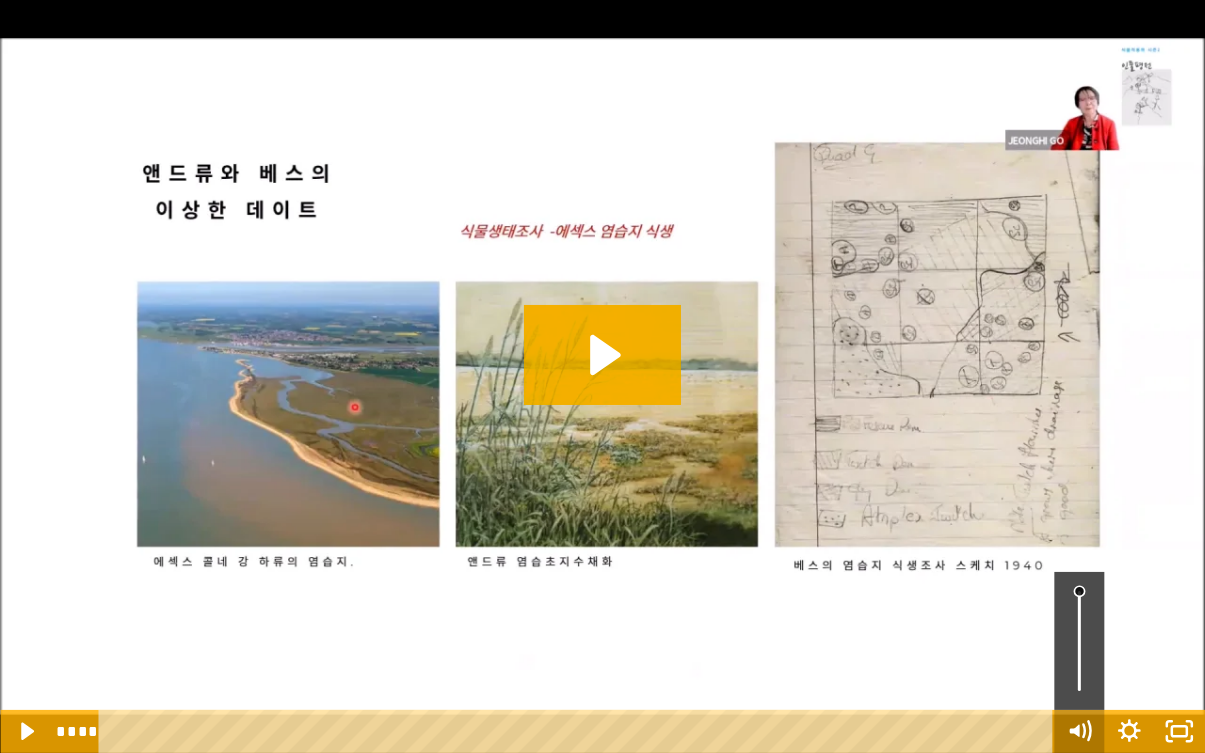 click 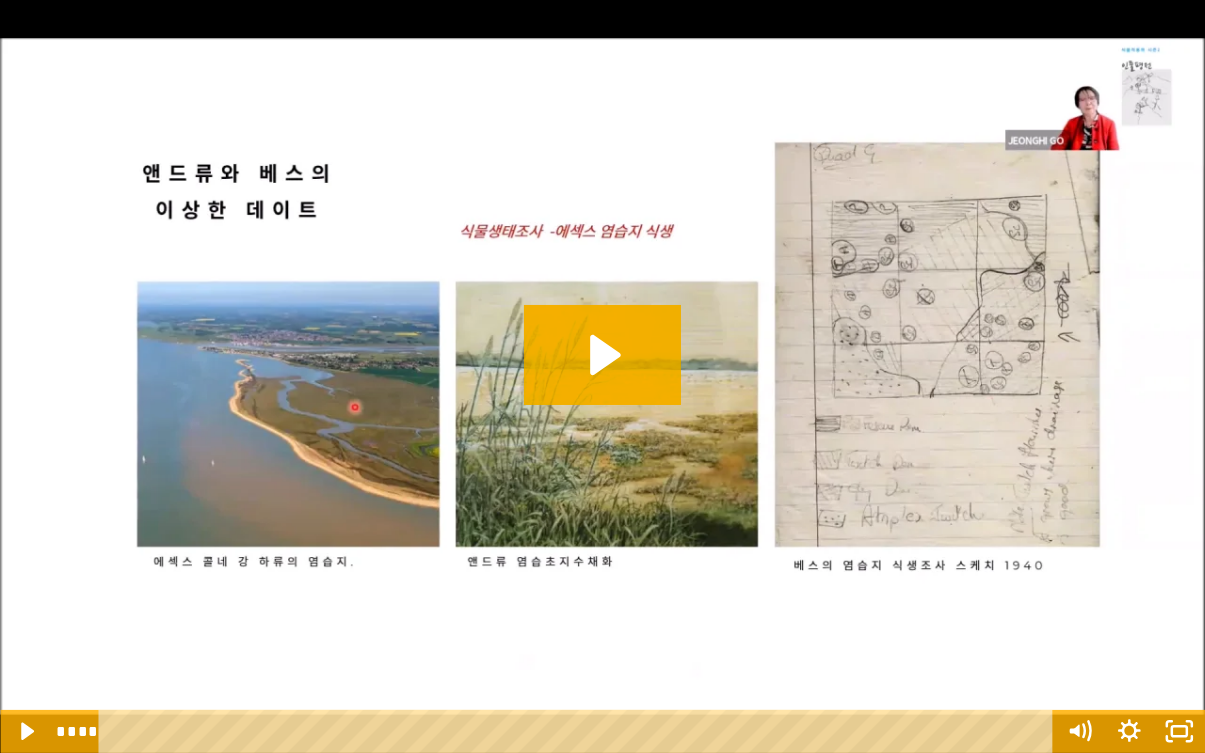click 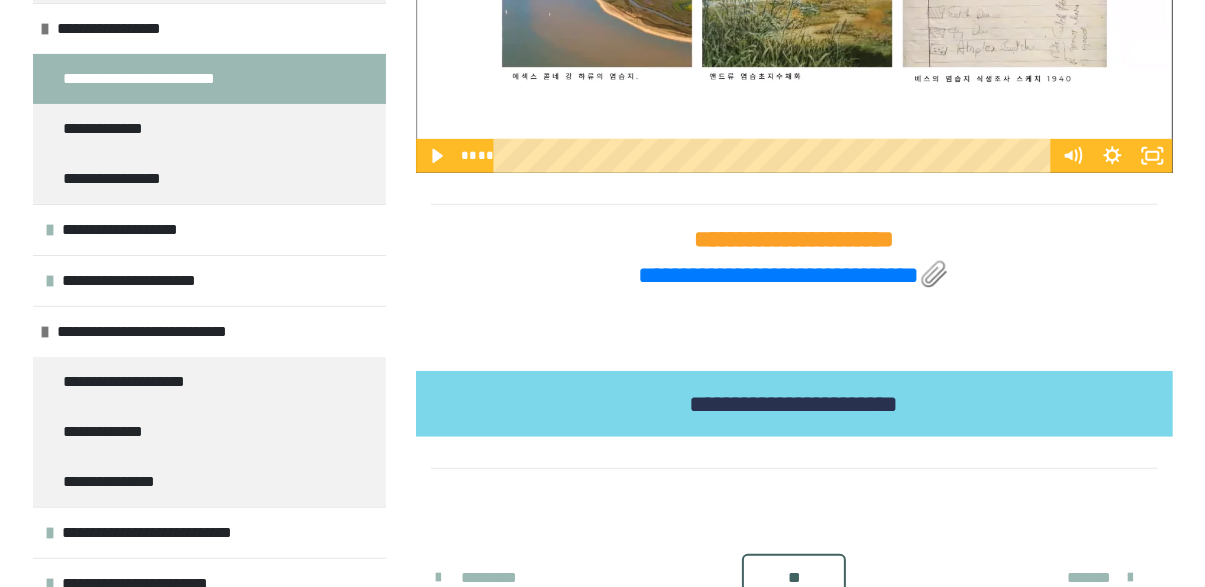 click 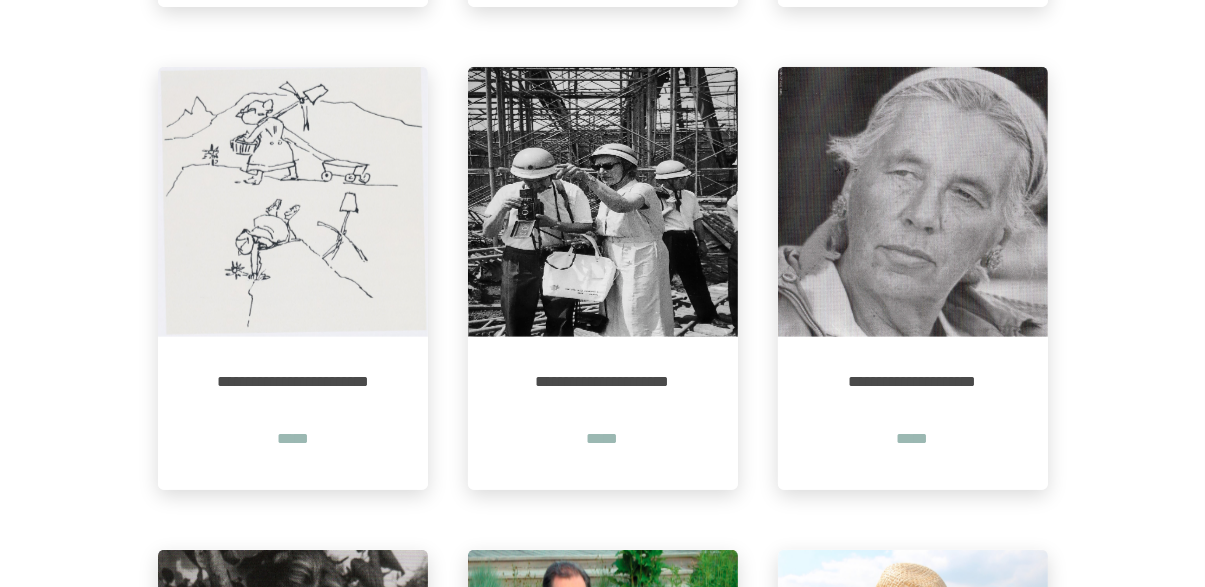 scroll, scrollTop: 0, scrollLeft: 0, axis: both 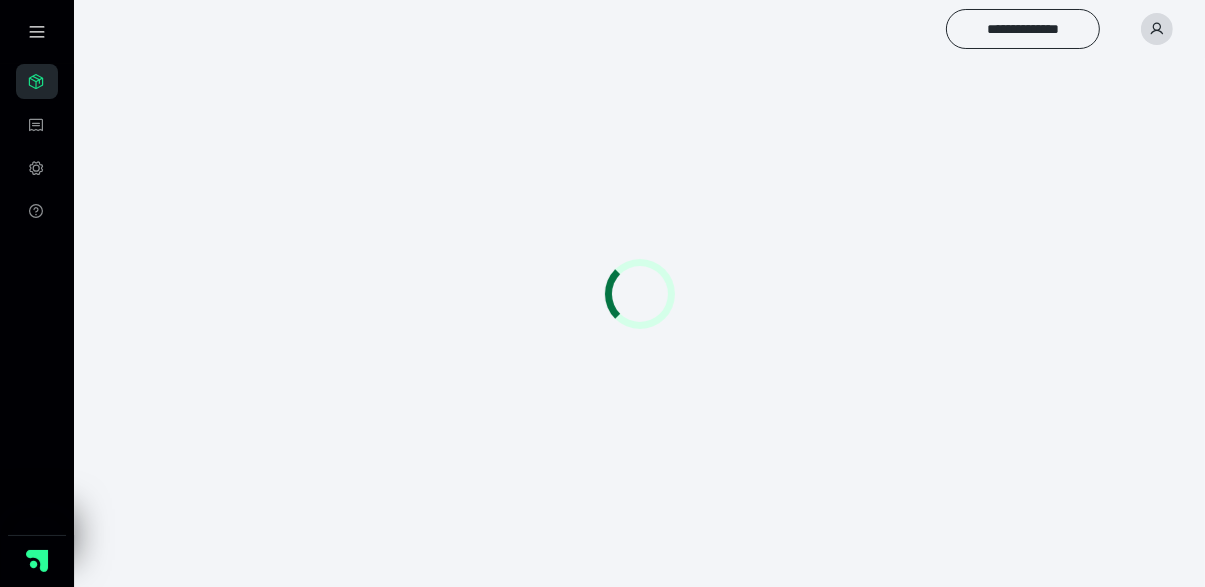 click at bounding box center (639, 293) 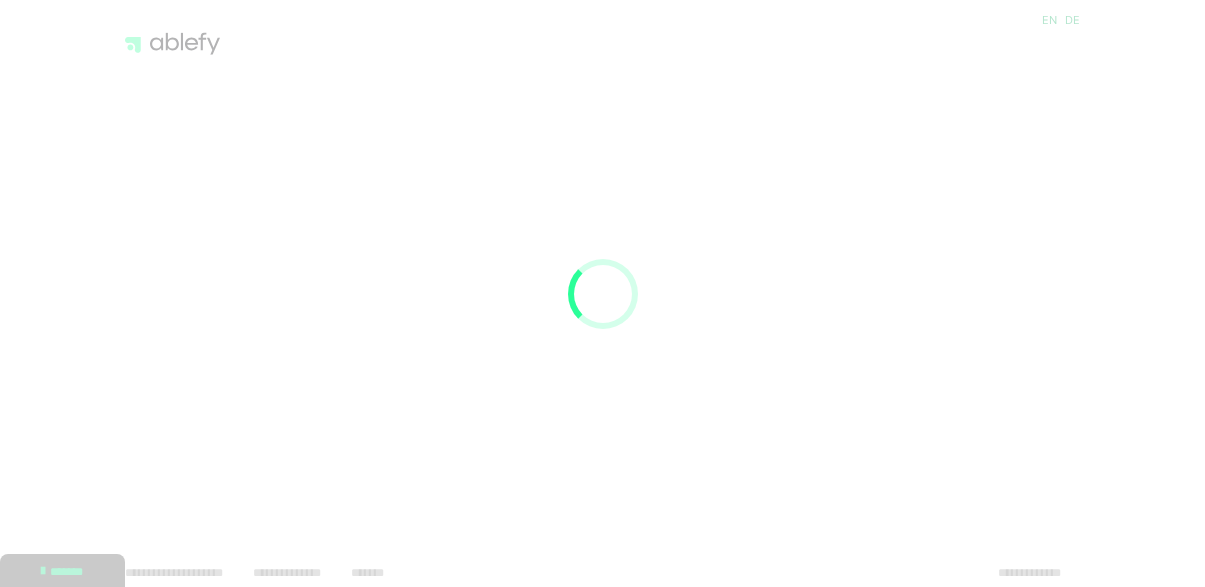 scroll, scrollTop: 0, scrollLeft: 0, axis: both 